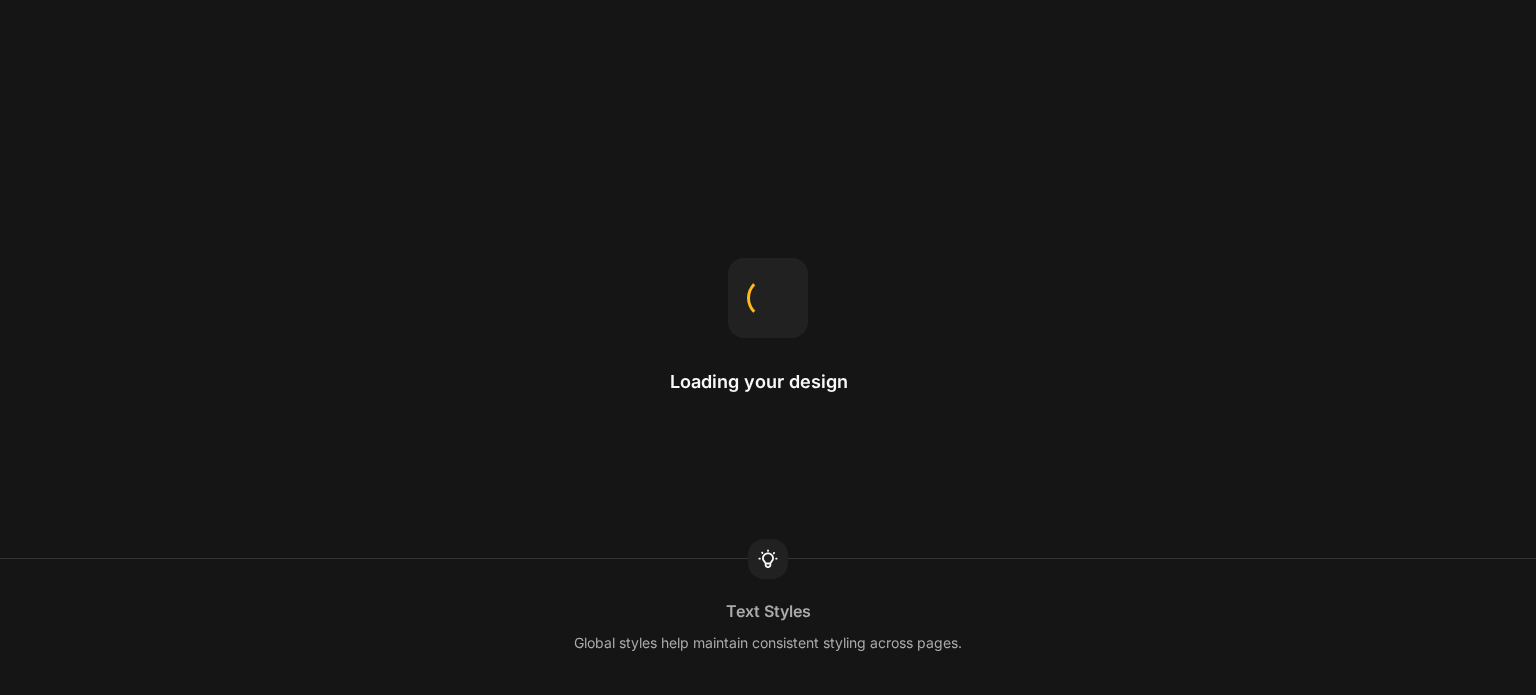 scroll, scrollTop: 0, scrollLeft: 0, axis: both 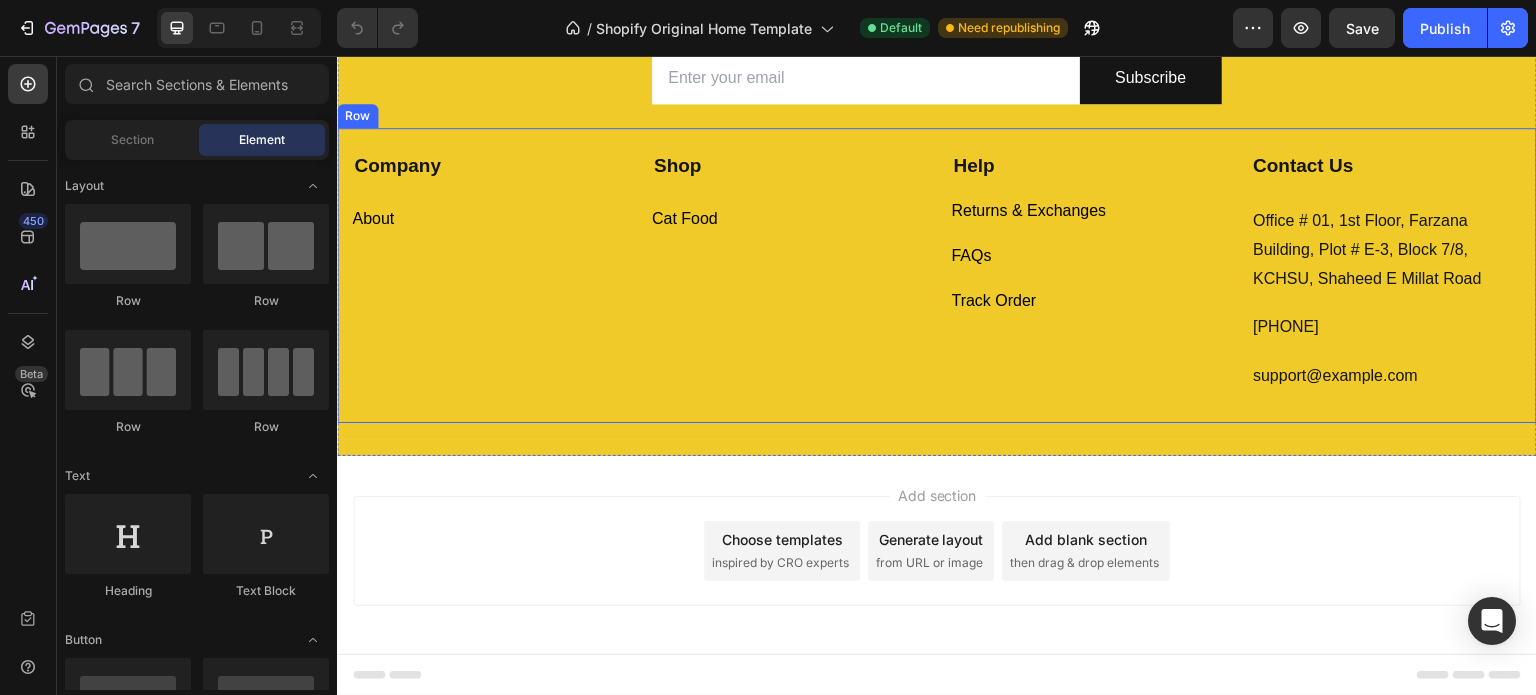 click on "Contact Us Text block Office # 01, 1st Floor, Farzana Building, Plot # E-3, Block 7/8, KCHSU, Shaheed E Millat Road Text block [PHONE] Text block support@example.com Text block Row" at bounding box center (937, 275) 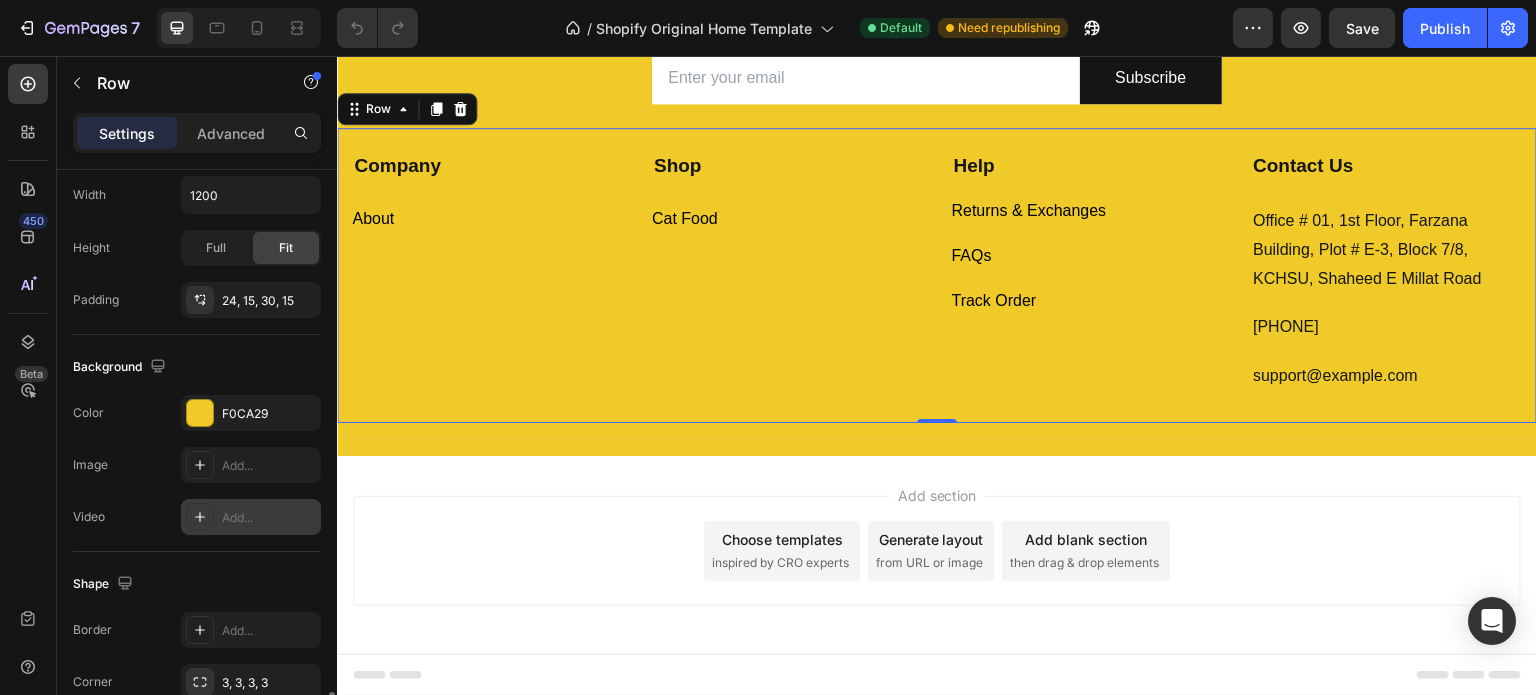 scroll, scrollTop: 800, scrollLeft: 0, axis: vertical 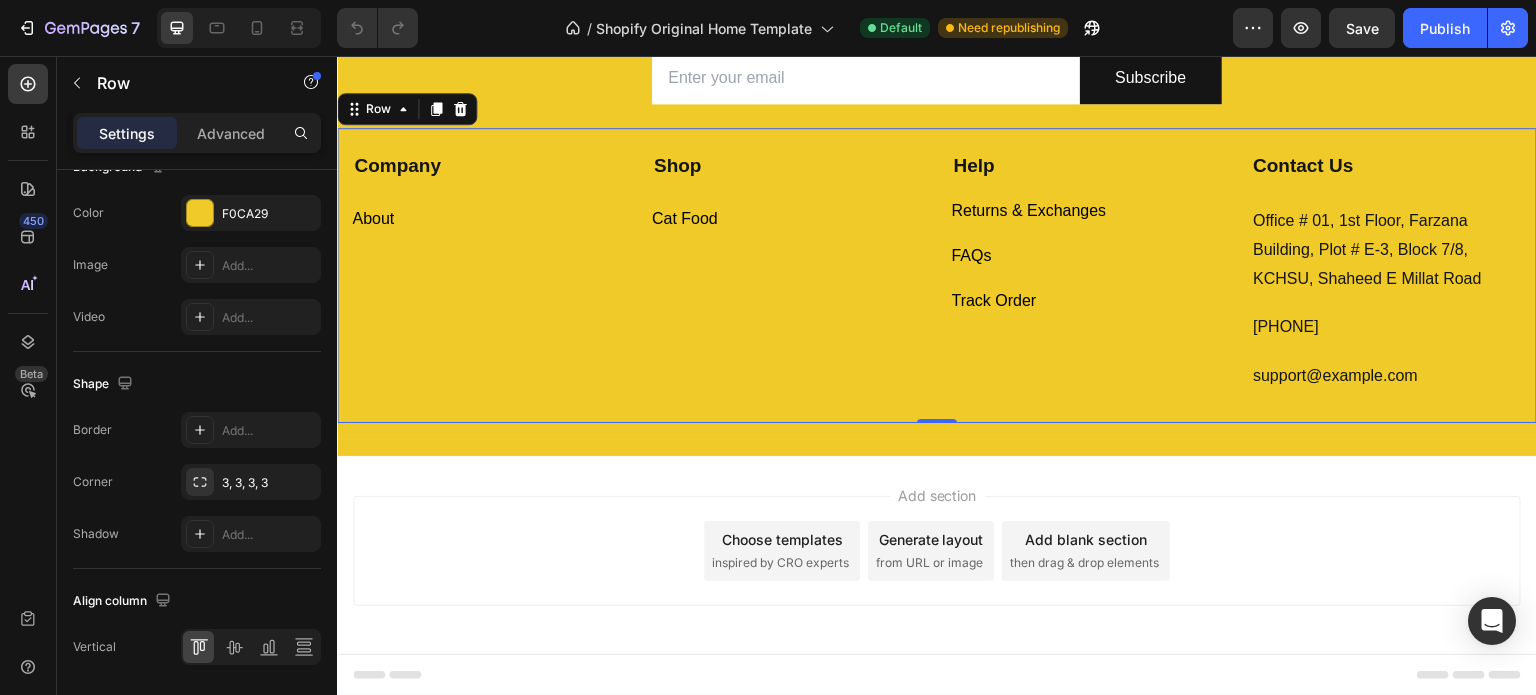 click on "Shop Text block Cat Food Button" at bounding box center (787, 272) 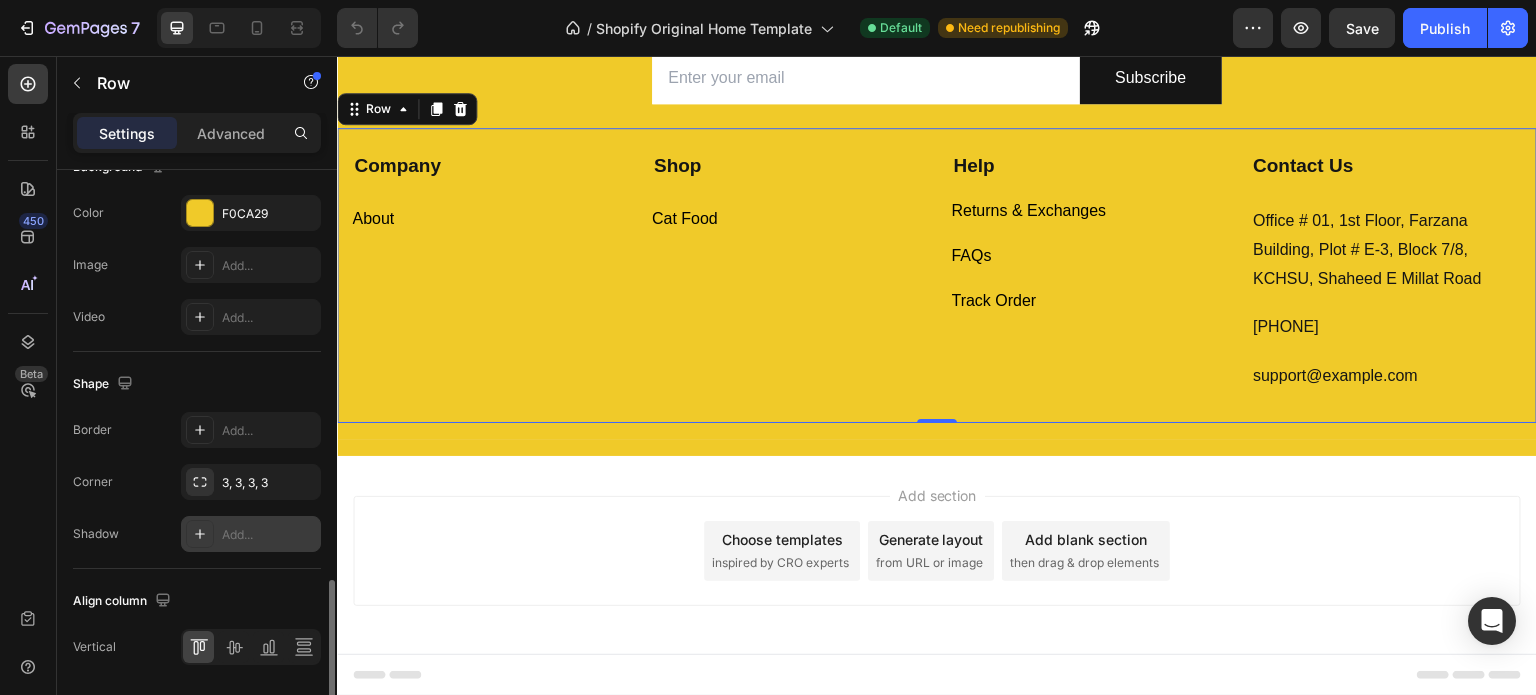 scroll, scrollTop: 863, scrollLeft: 0, axis: vertical 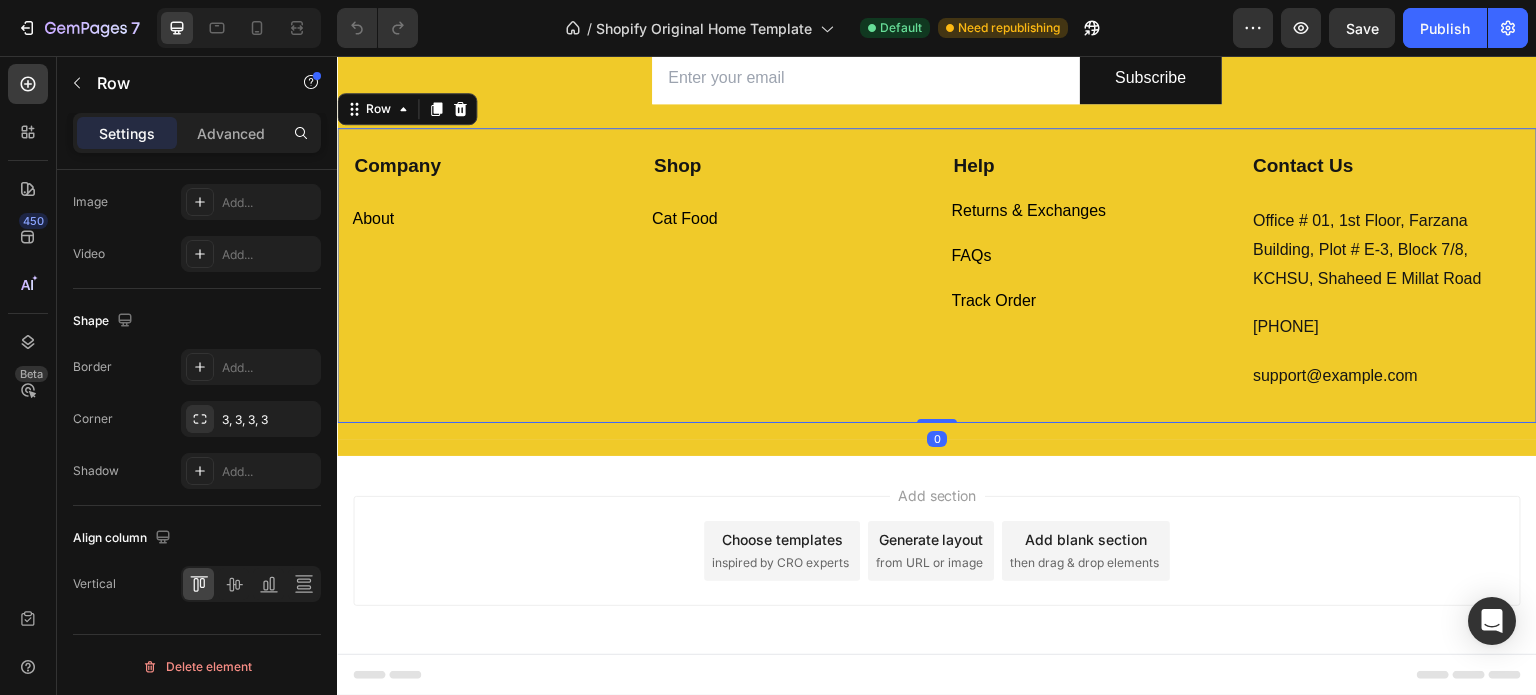 drag, startPoint x: 926, startPoint y: 416, endPoint x: 926, endPoint y: 376, distance: 40 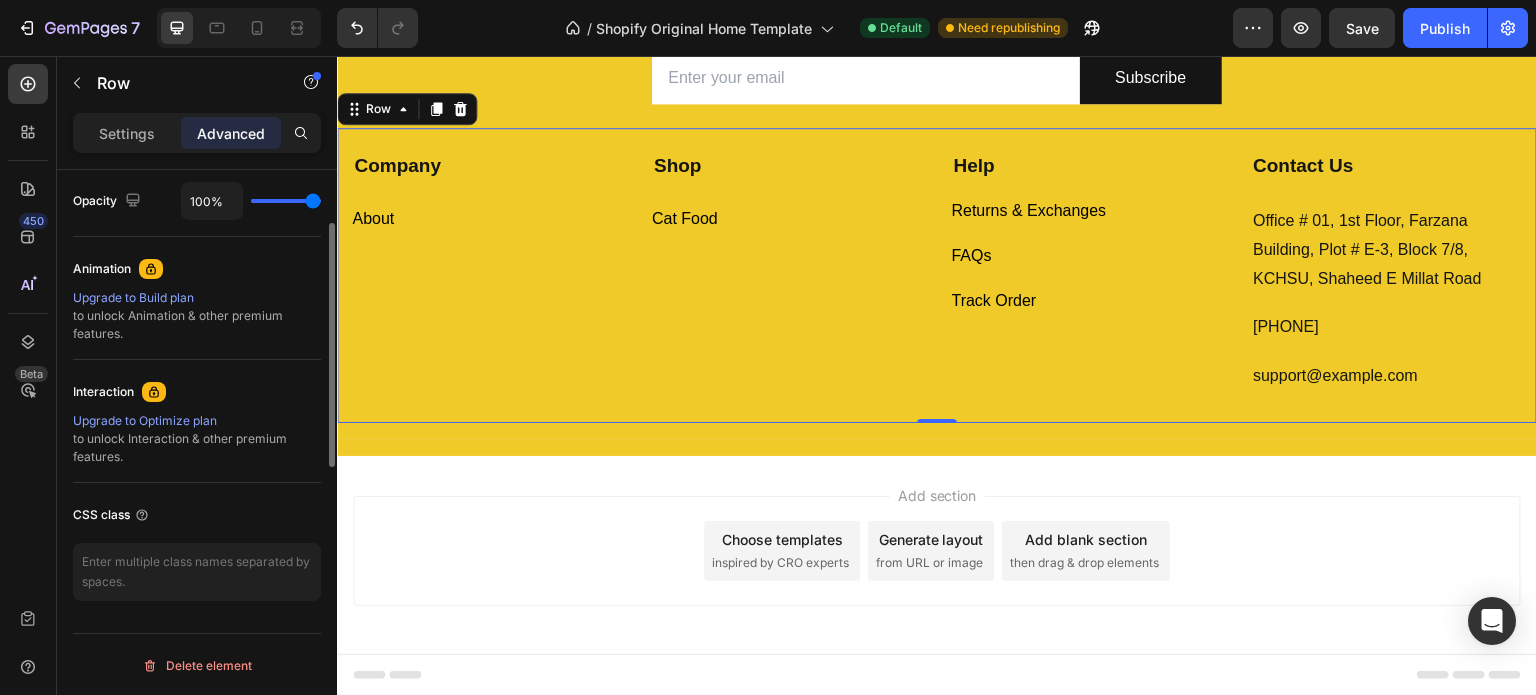 scroll, scrollTop: 604, scrollLeft: 0, axis: vertical 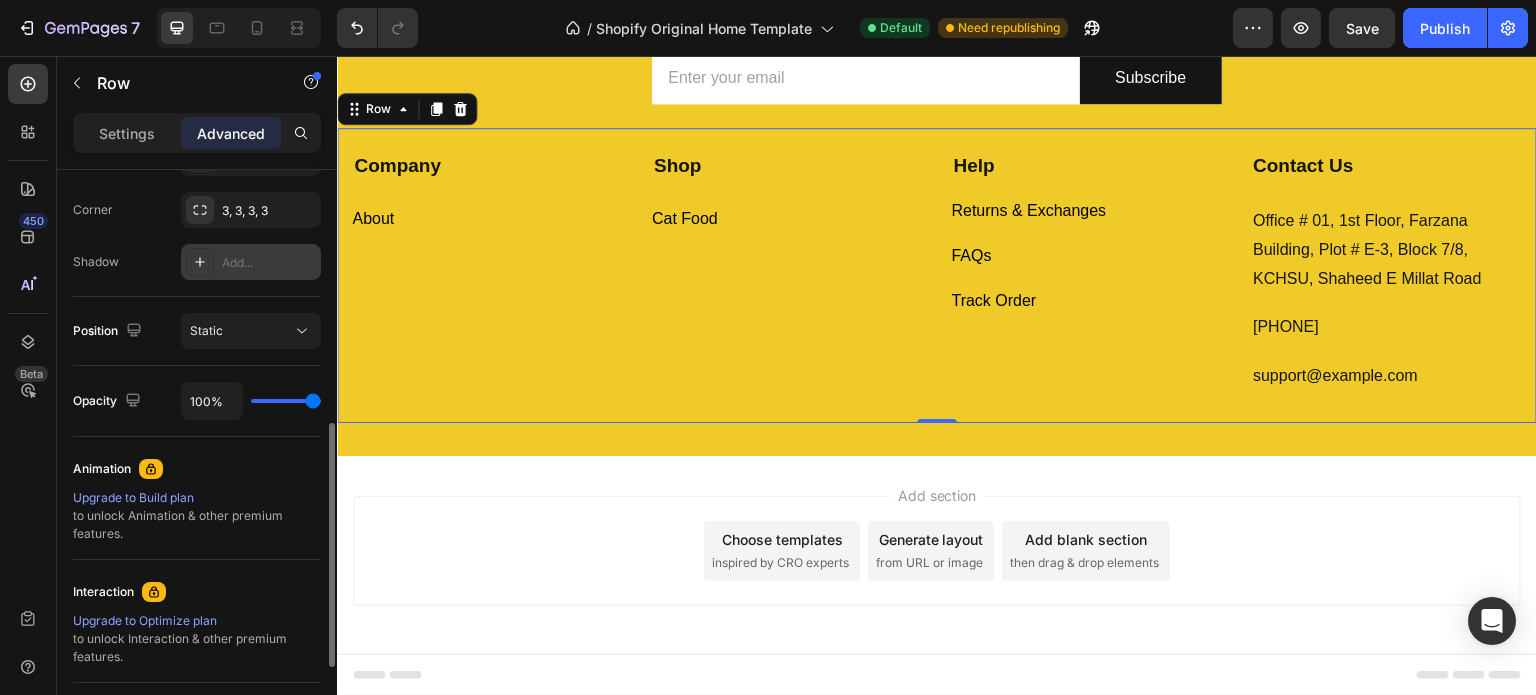 click 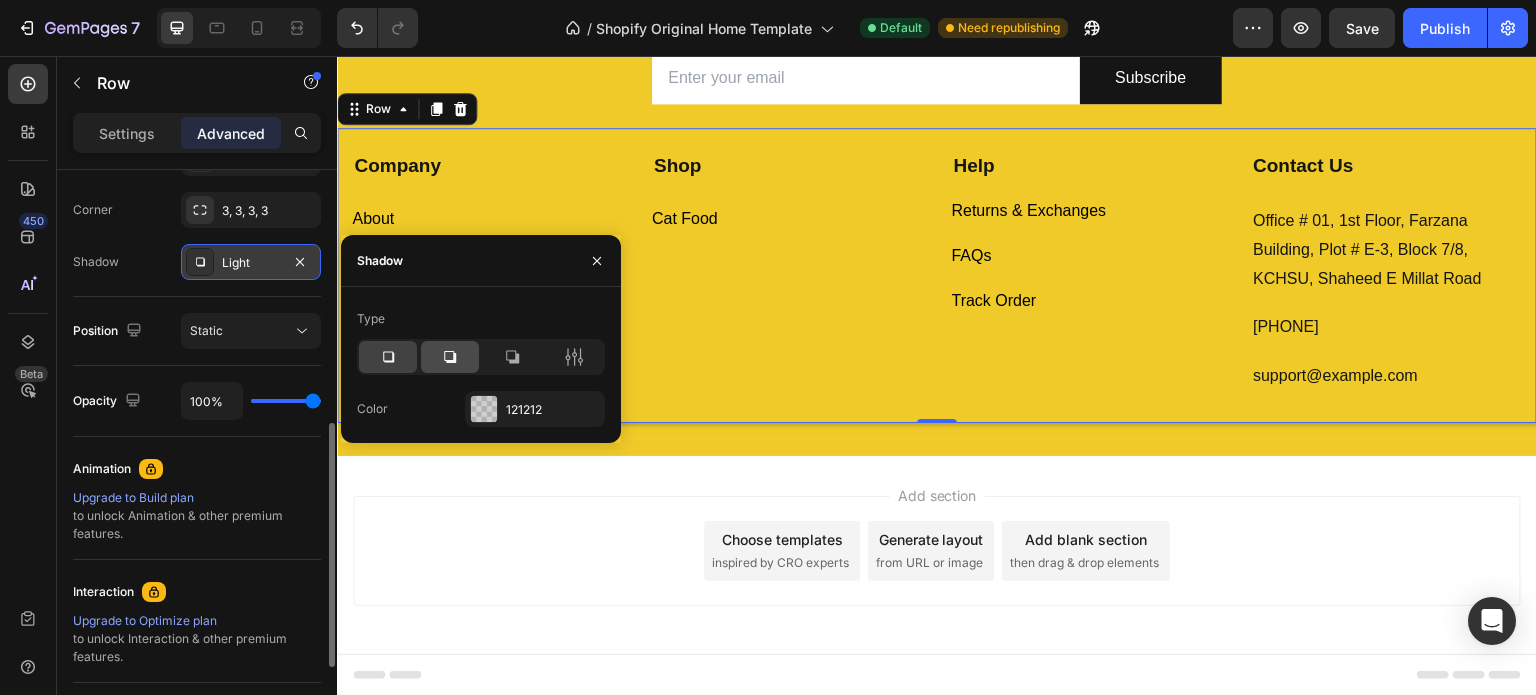 click 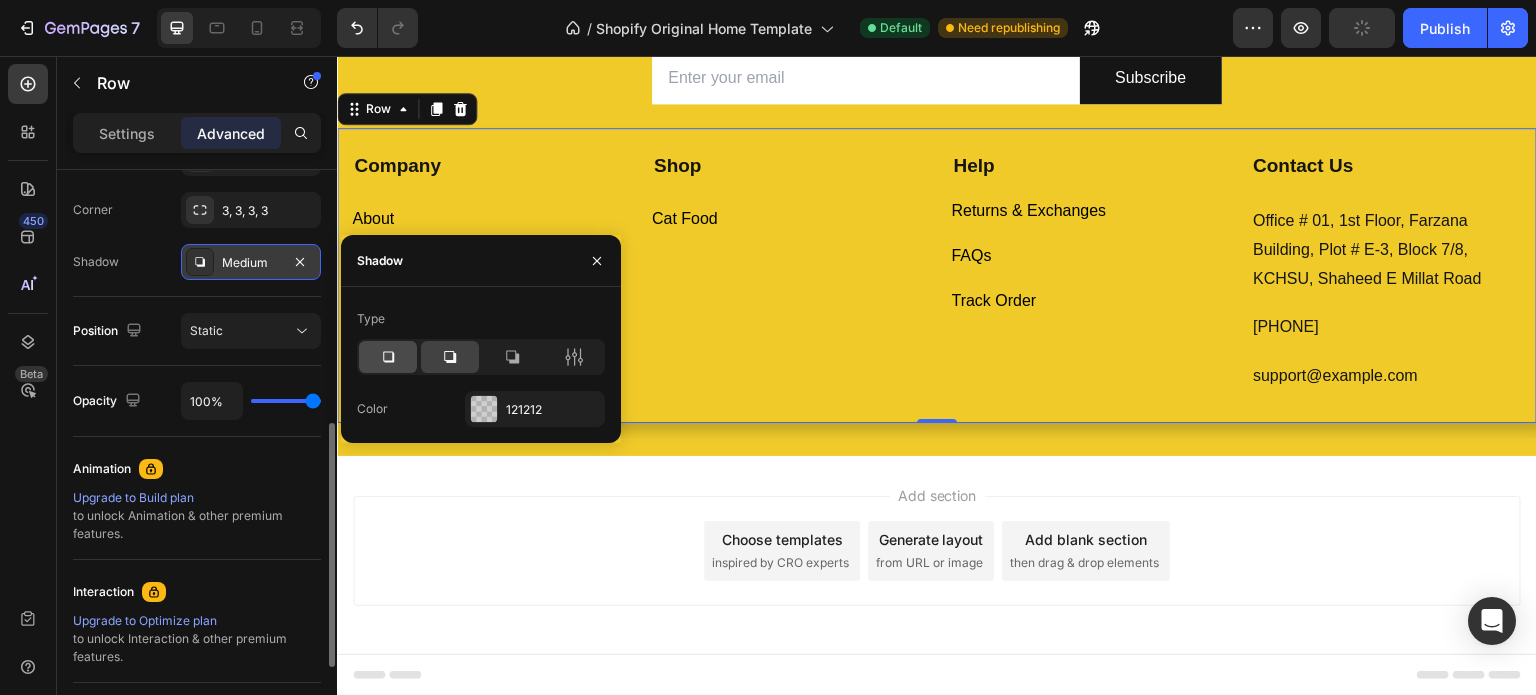 click 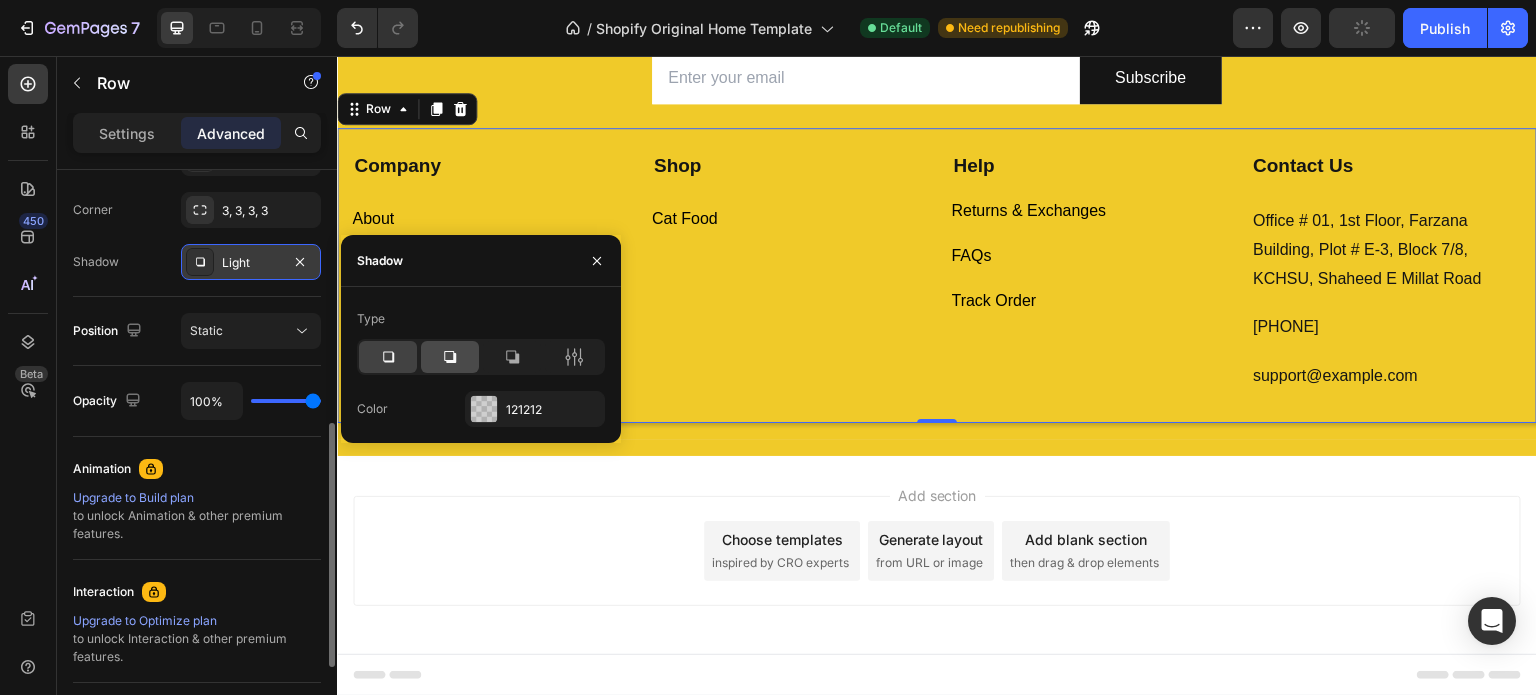 click 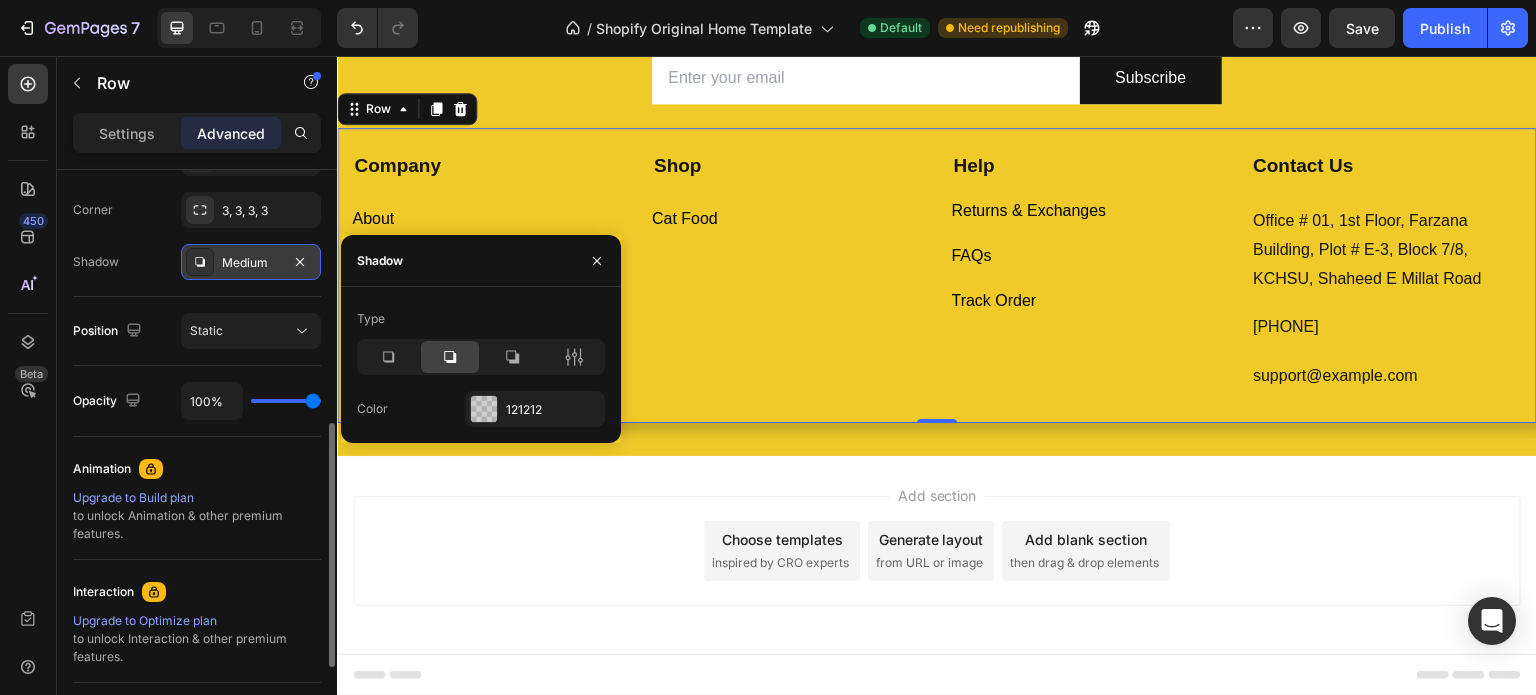 click on "Shadow Medium" at bounding box center (197, 262) 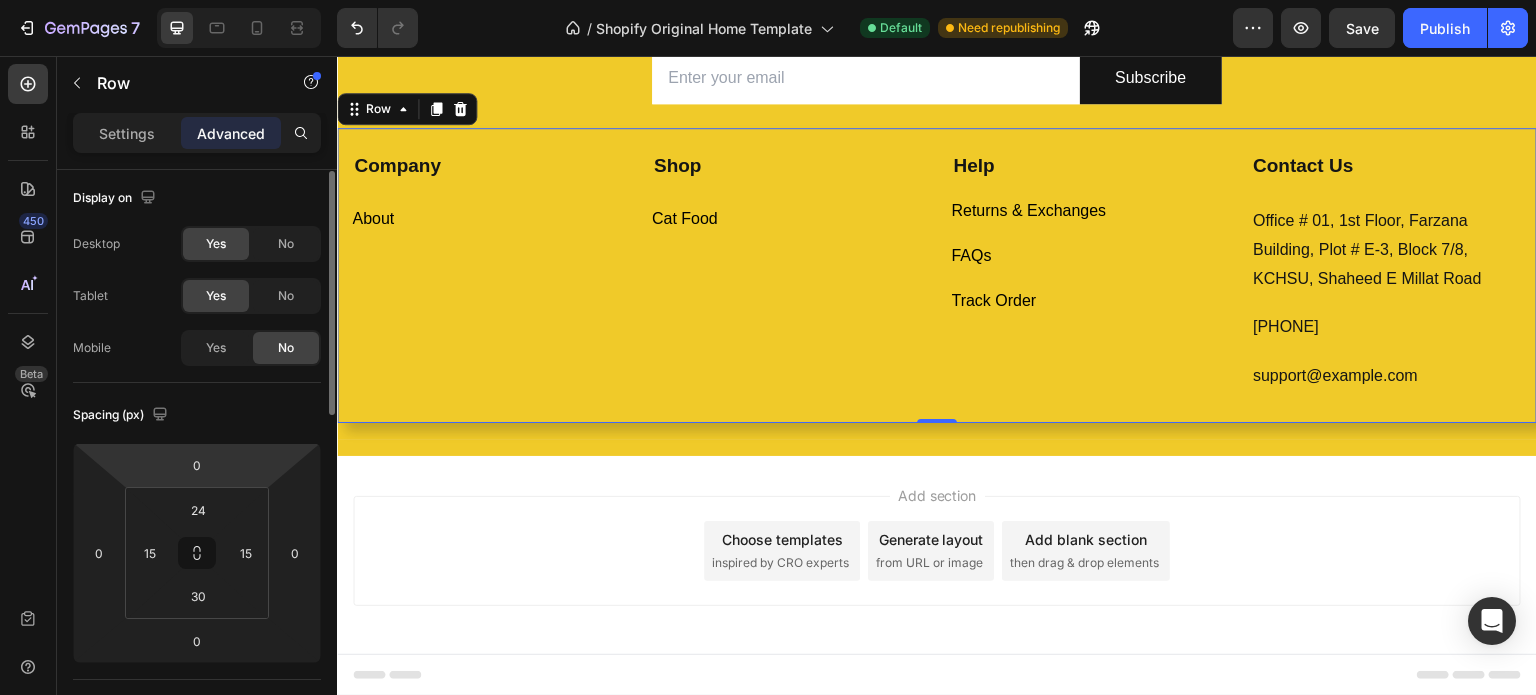 scroll, scrollTop: 0, scrollLeft: 0, axis: both 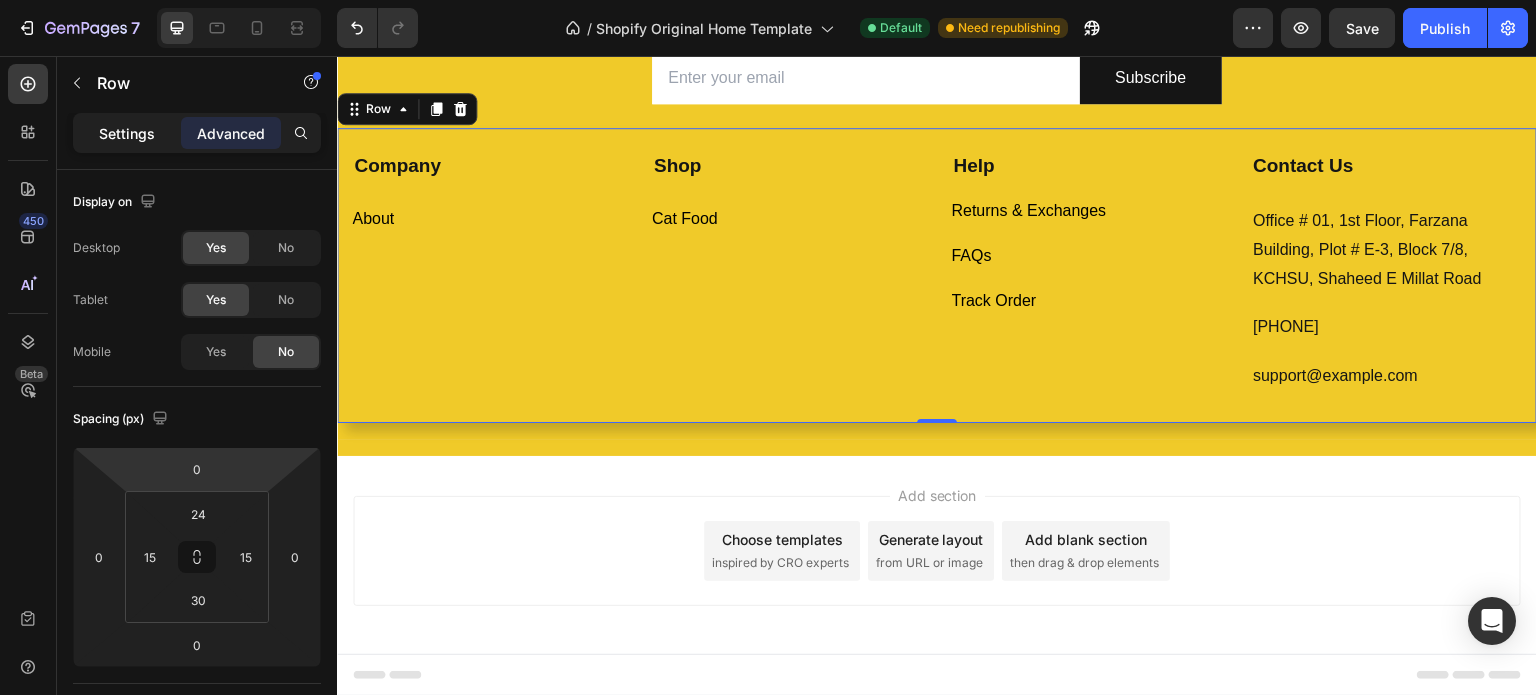 click on "Settings" at bounding box center [127, 133] 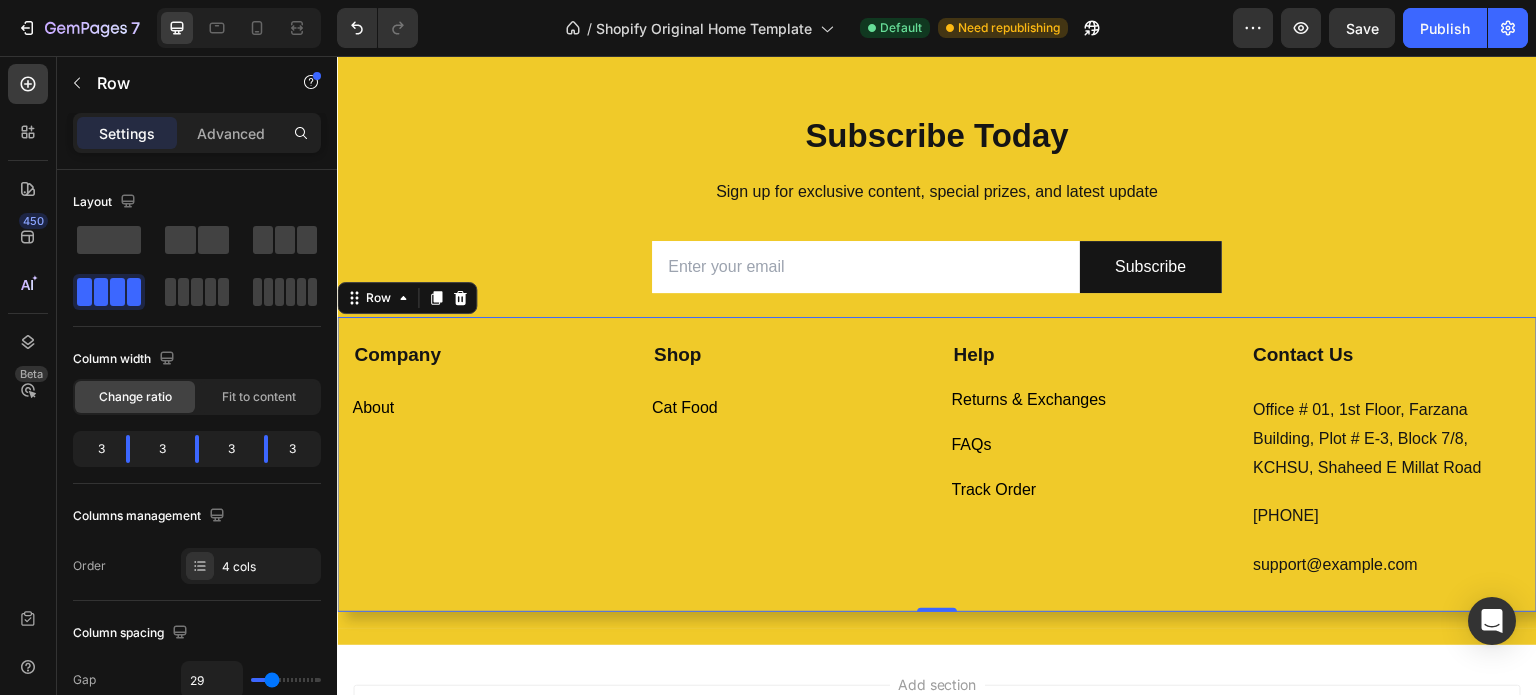 scroll, scrollTop: 7628, scrollLeft: 0, axis: vertical 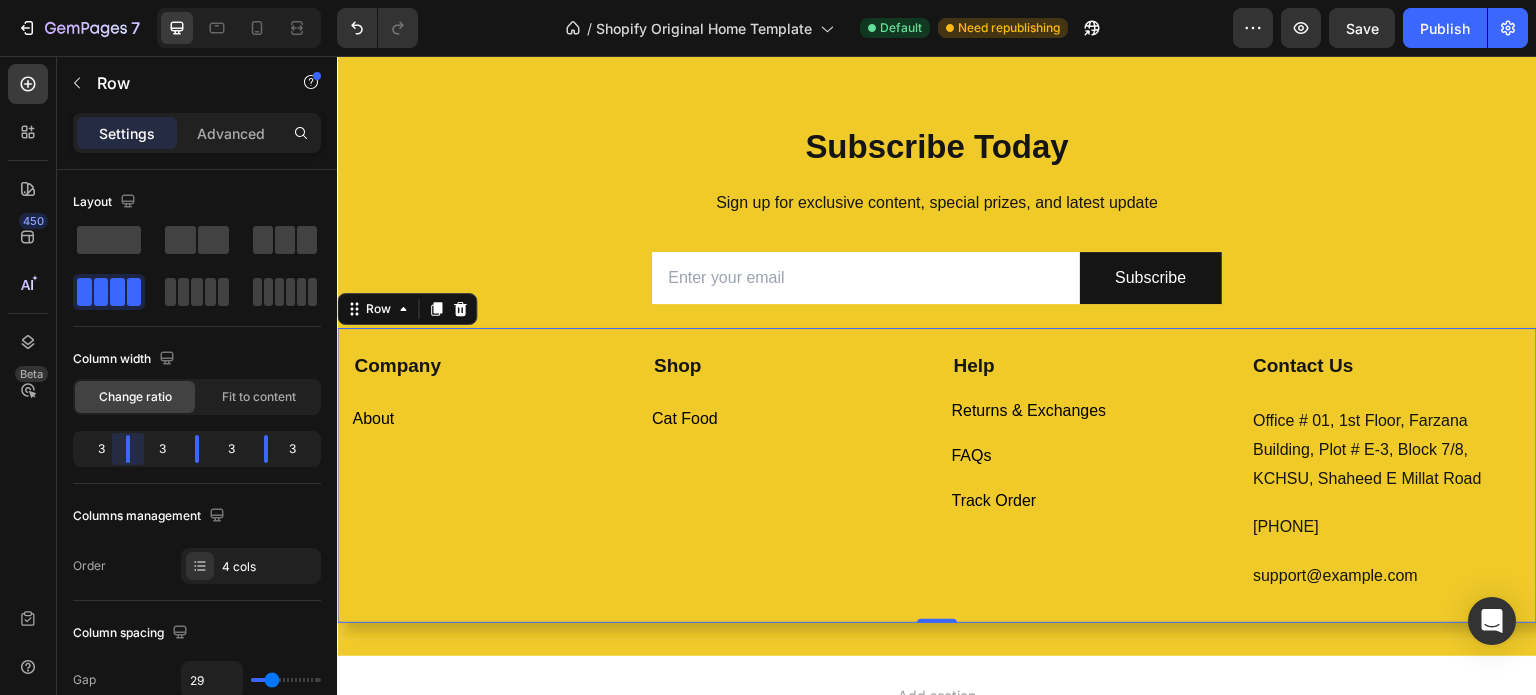 drag, startPoint x: 127, startPoint y: 445, endPoint x: 132, endPoint y: 456, distance: 12.083046 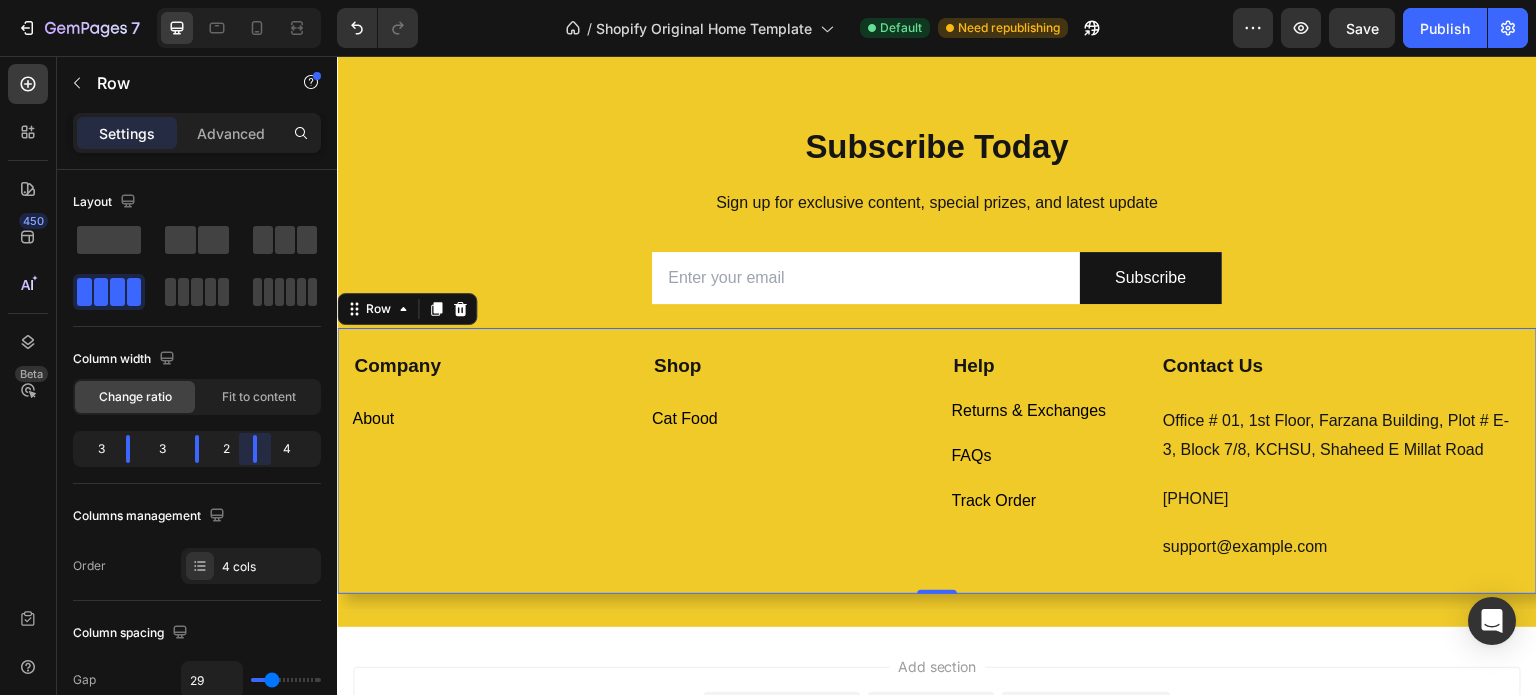 drag, startPoint x: 264, startPoint y: 443, endPoint x: 247, endPoint y: 444, distance: 17.029387 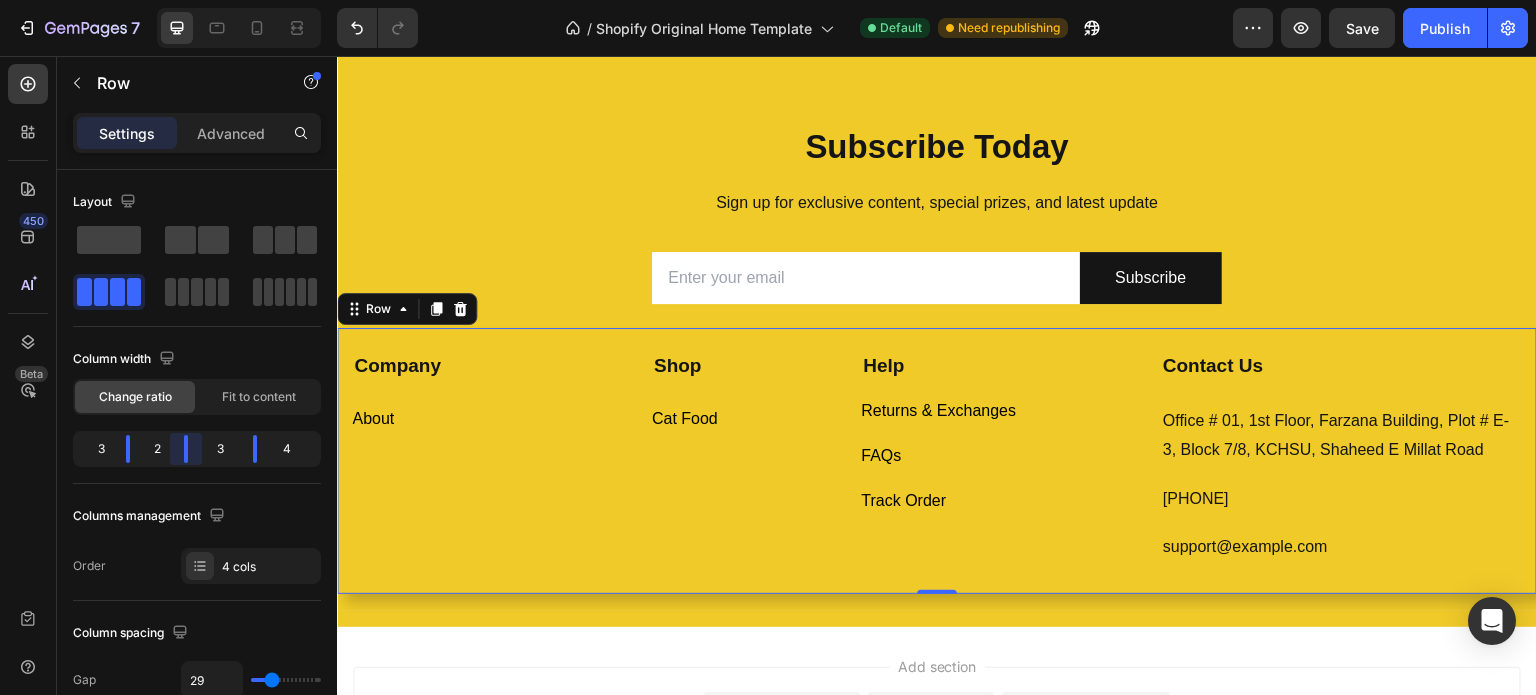 drag, startPoint x: 197, startPoint y: 449, endPoint x: 182, endPoint y: 449, distance: 15 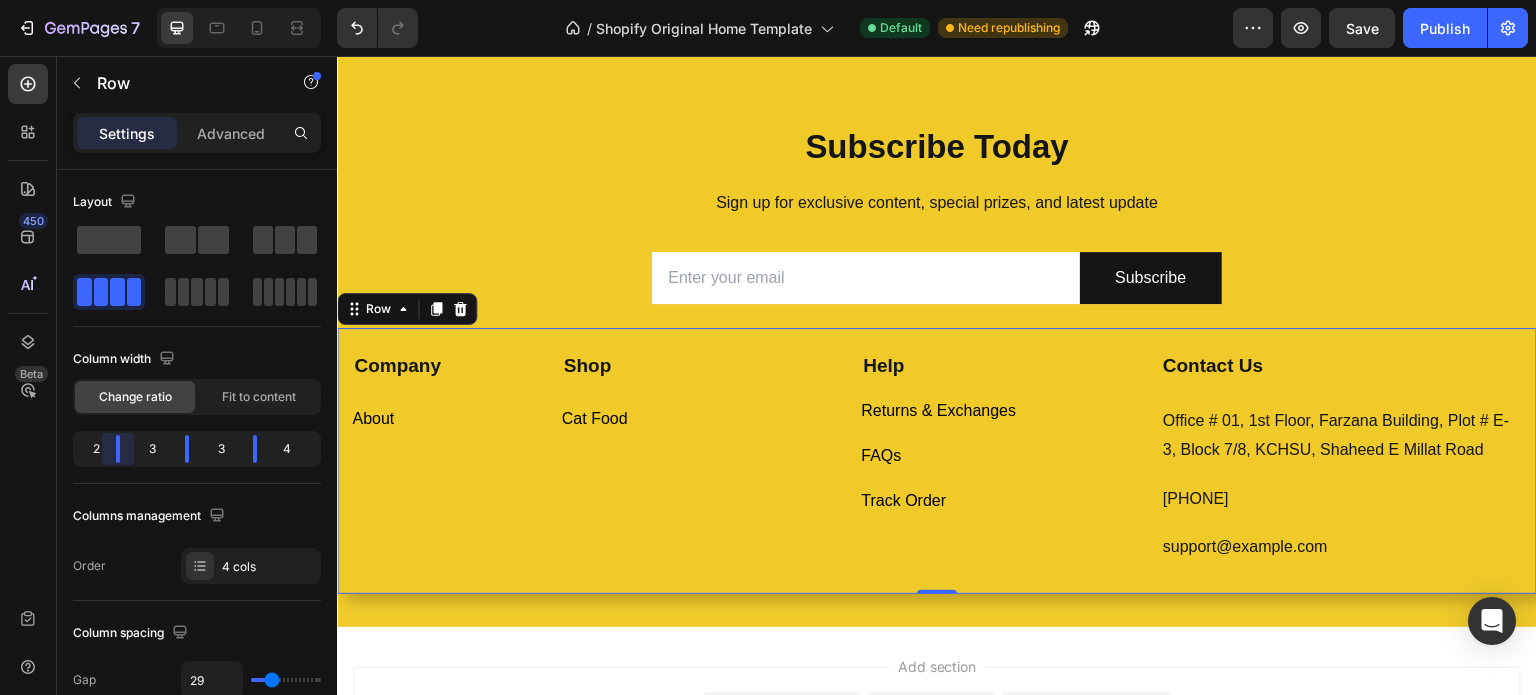 drag, startPoint x: 131, startPoint y: 455, endPoint x: 4, endPoint y: 386, distance: 144.53374 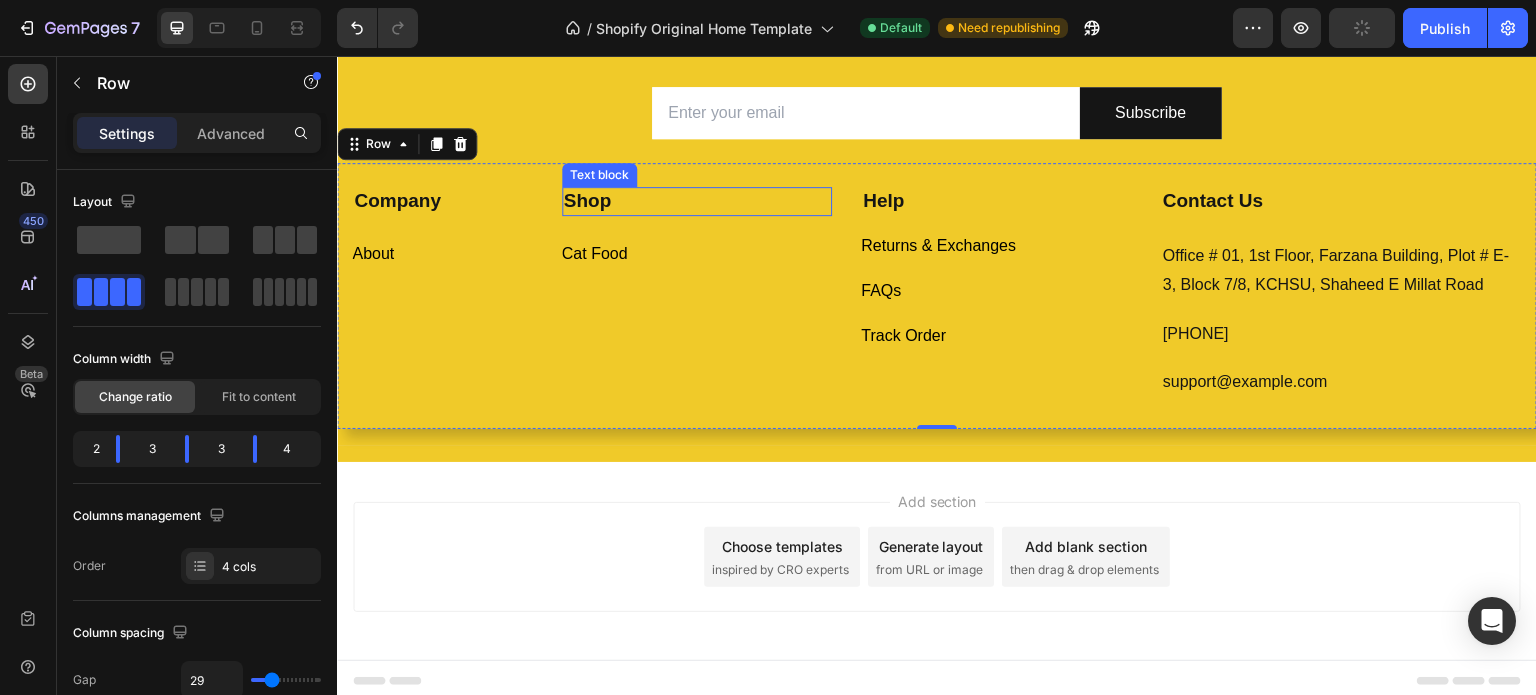 scroll, scrollTop: 7799, scrollLeft: 0, axis: vertical 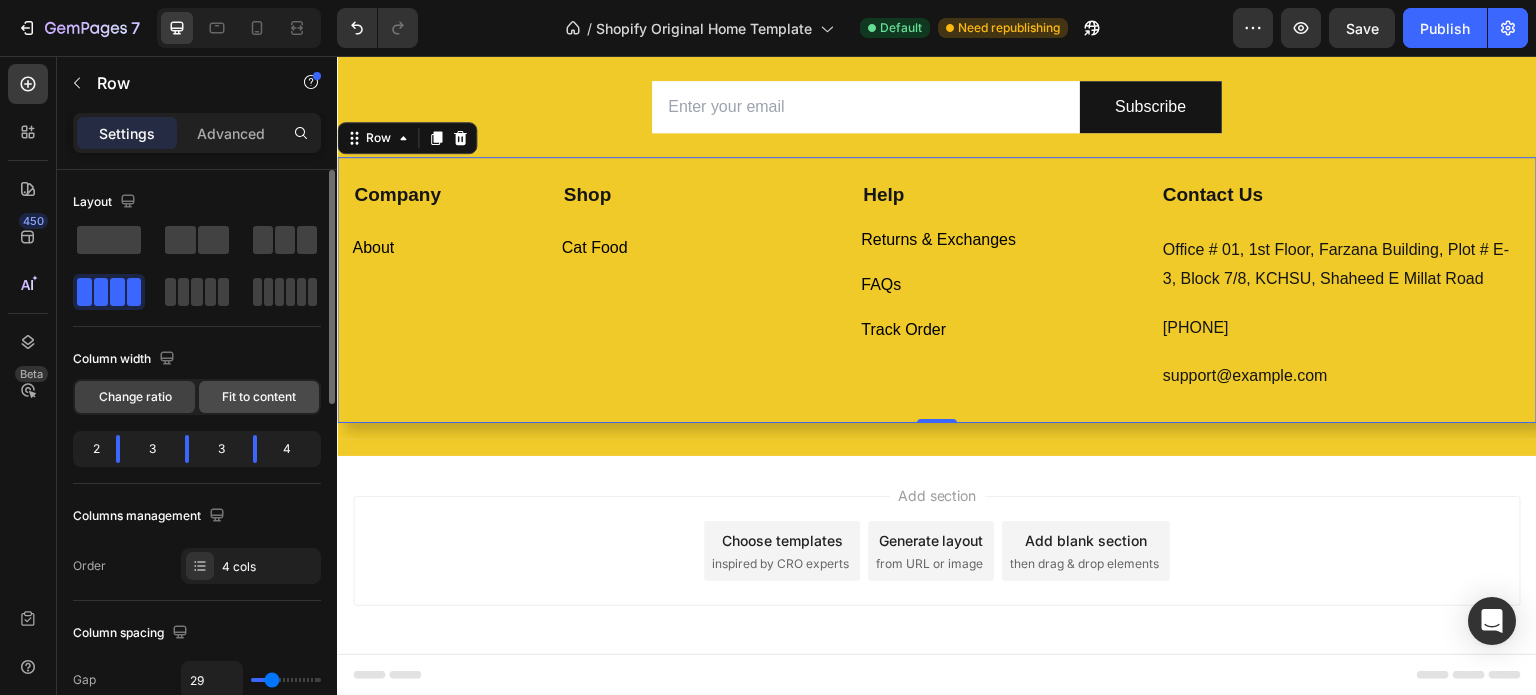 click on "Fit to content" 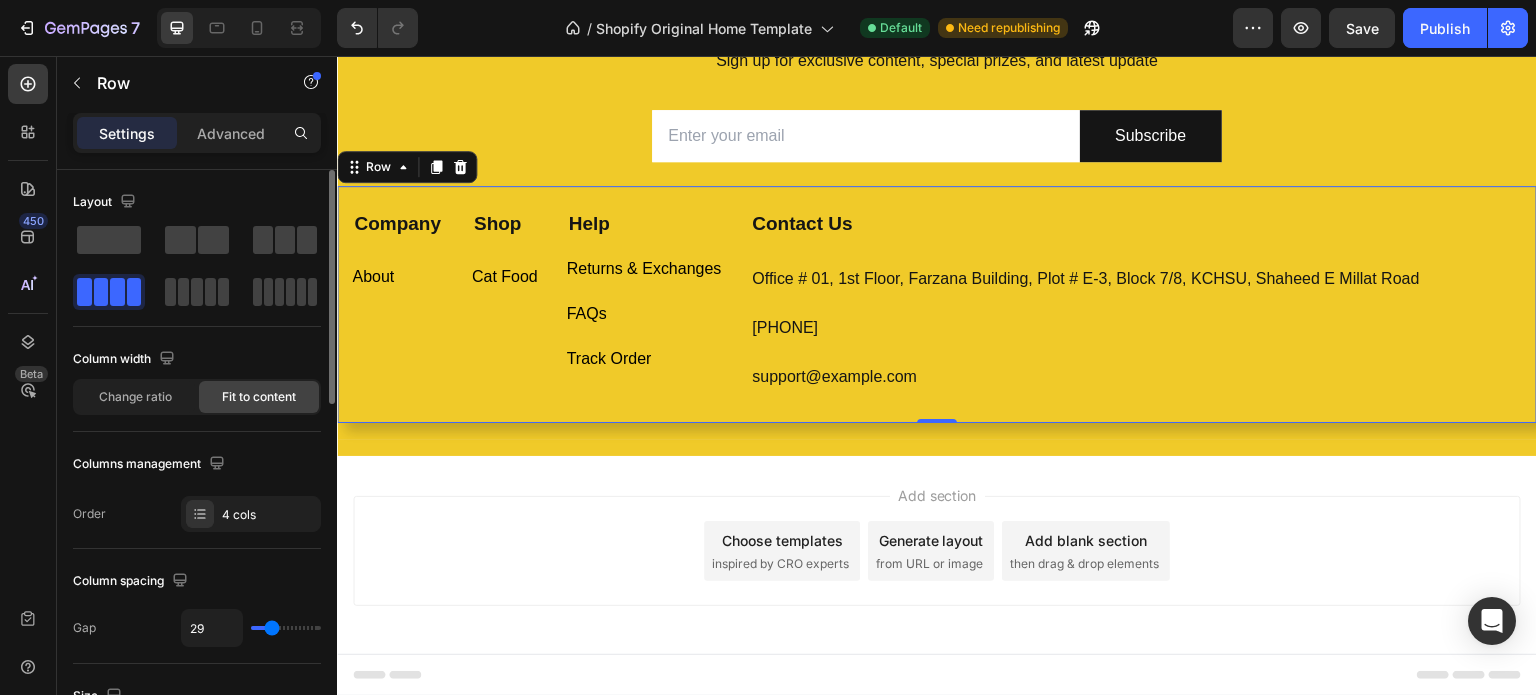 scroll, scrollTop: 7770, scrollLeft: 0, axis: vertical 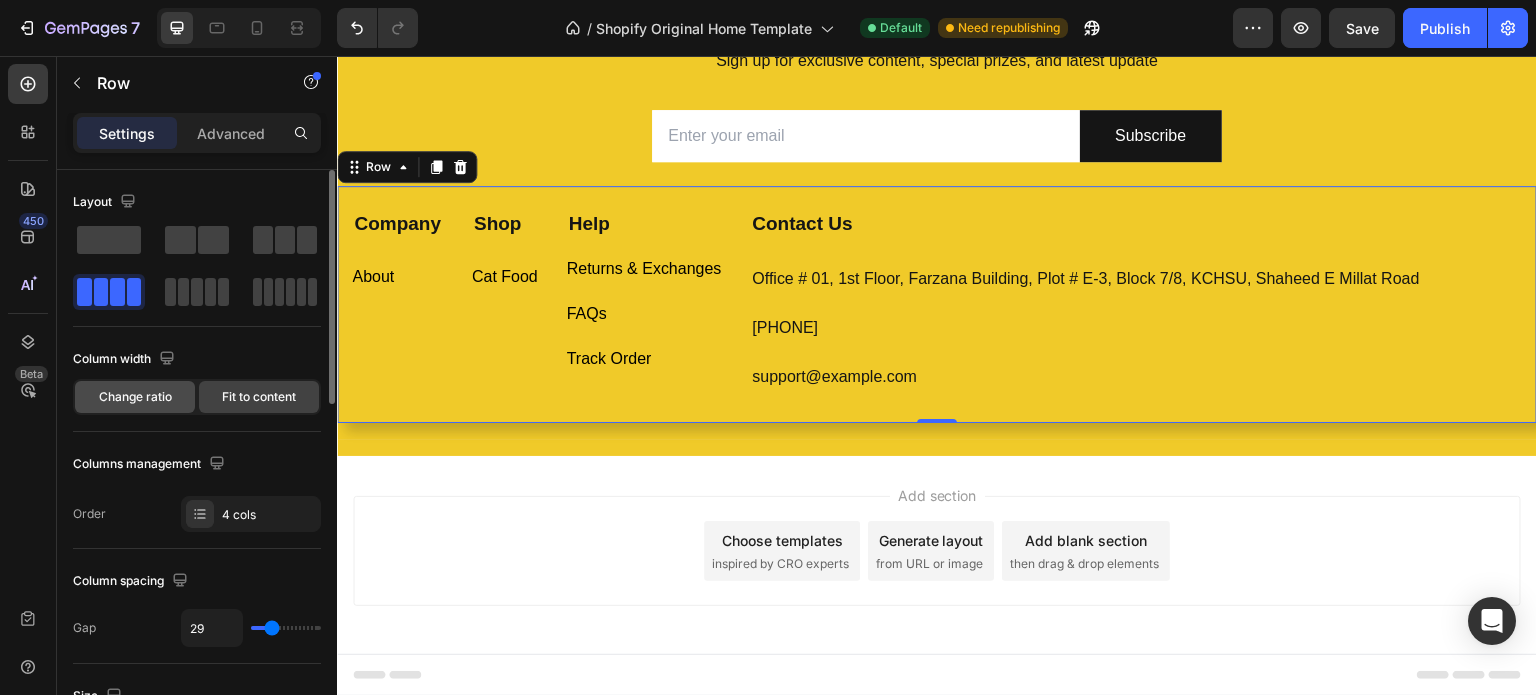 click on "Change ratio" 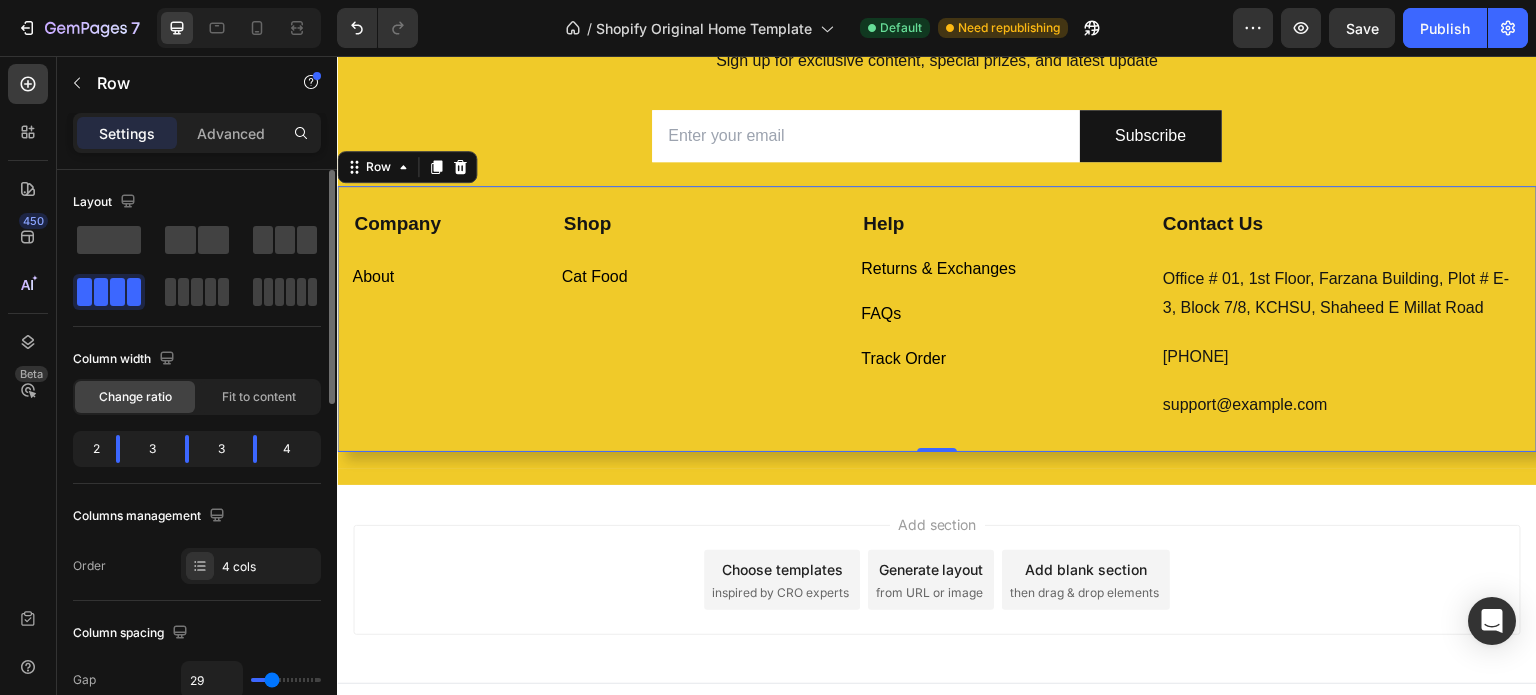 scroll, scrollTop: 7799, scrollLeft: 0, axis: vertical 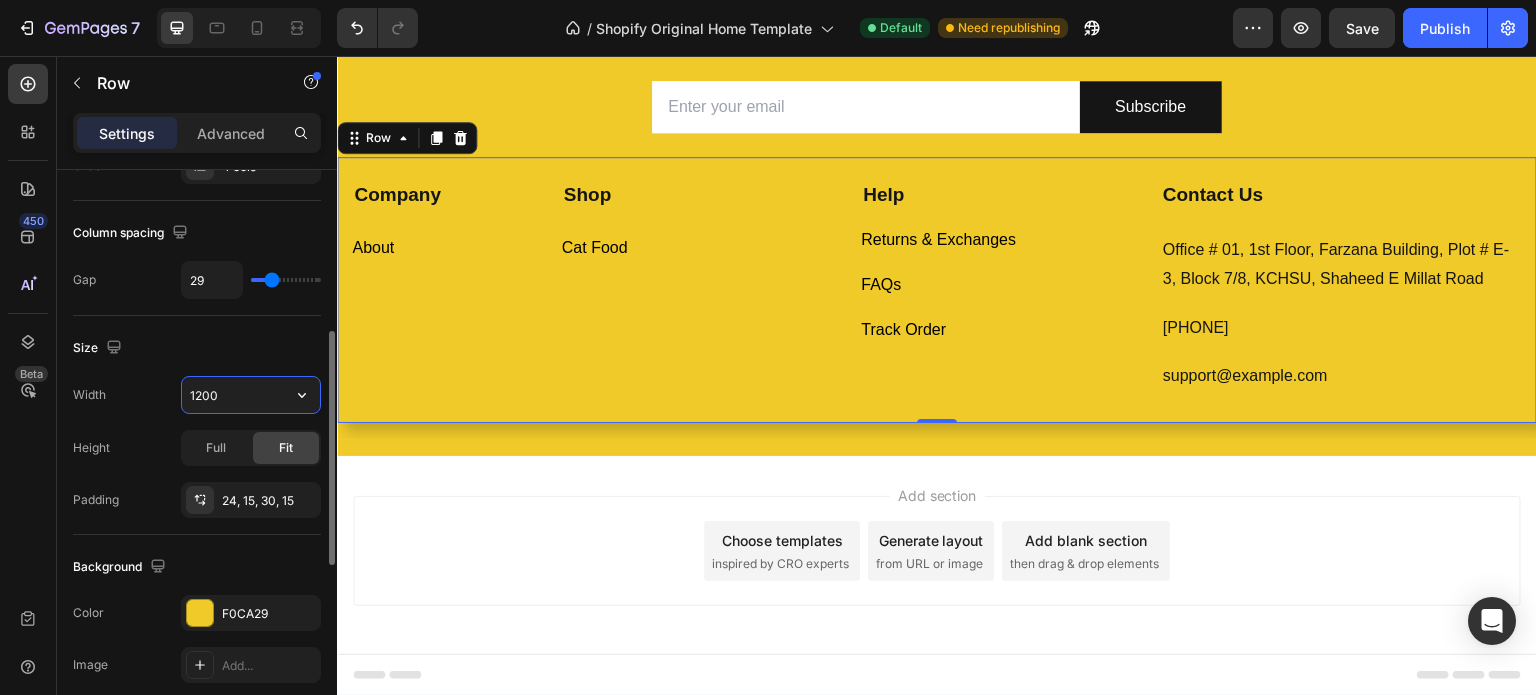 click on "1200" at bounding box center [251, 395] 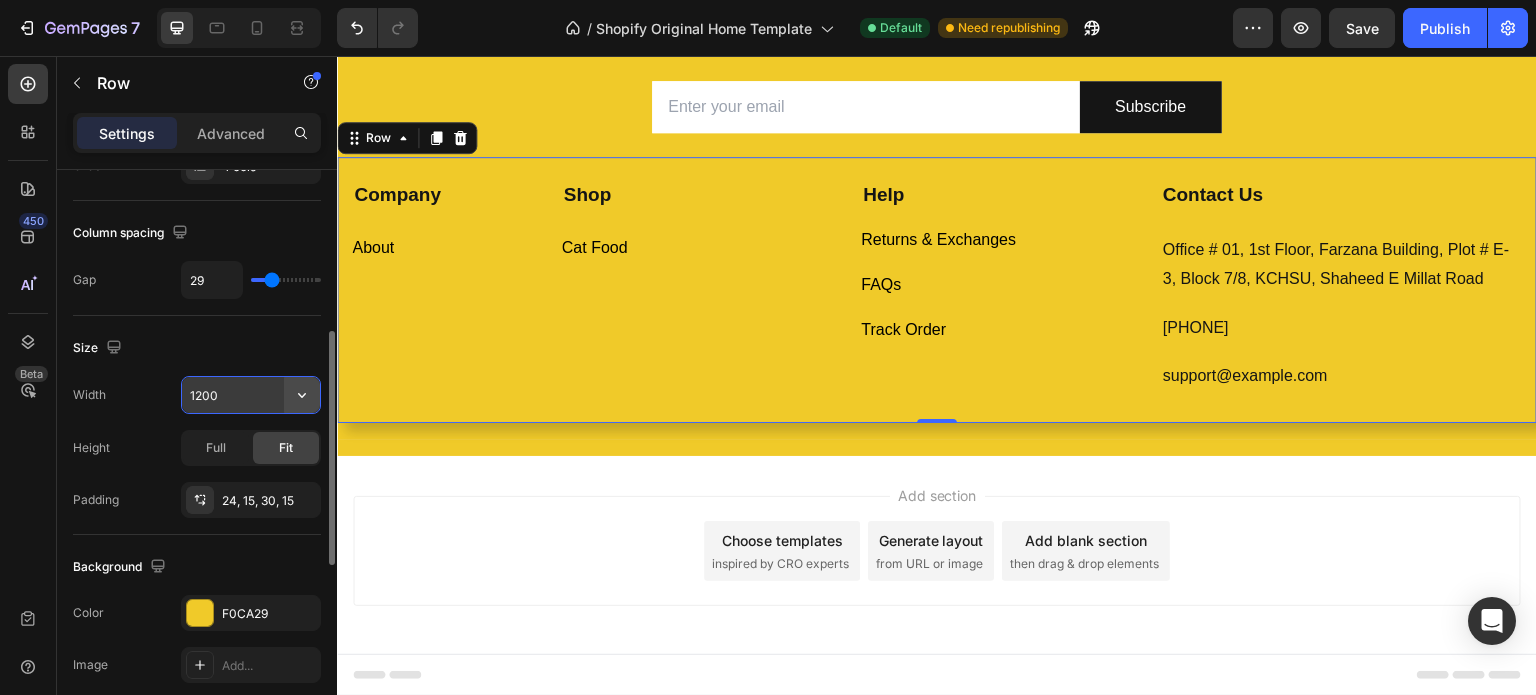 click 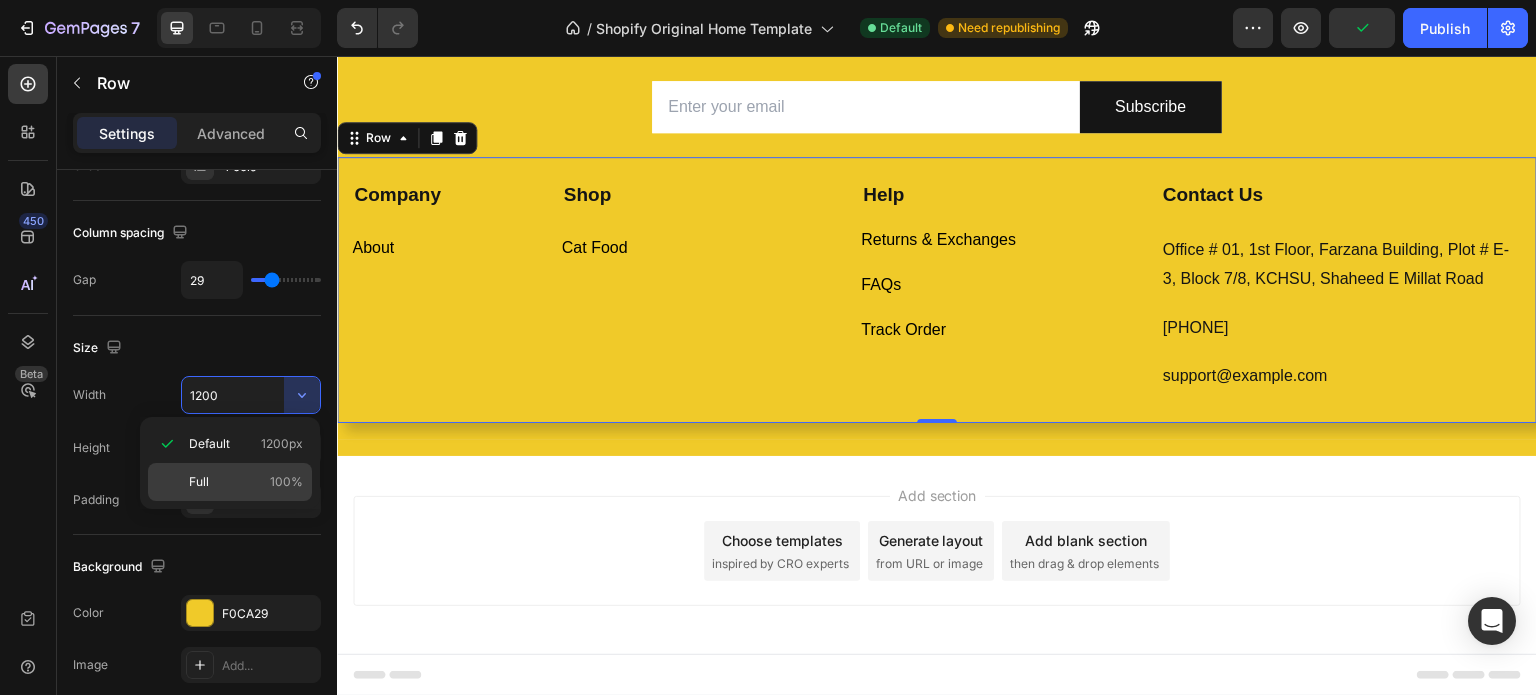 click on "Full 100%" at bounding box center (246, 482) 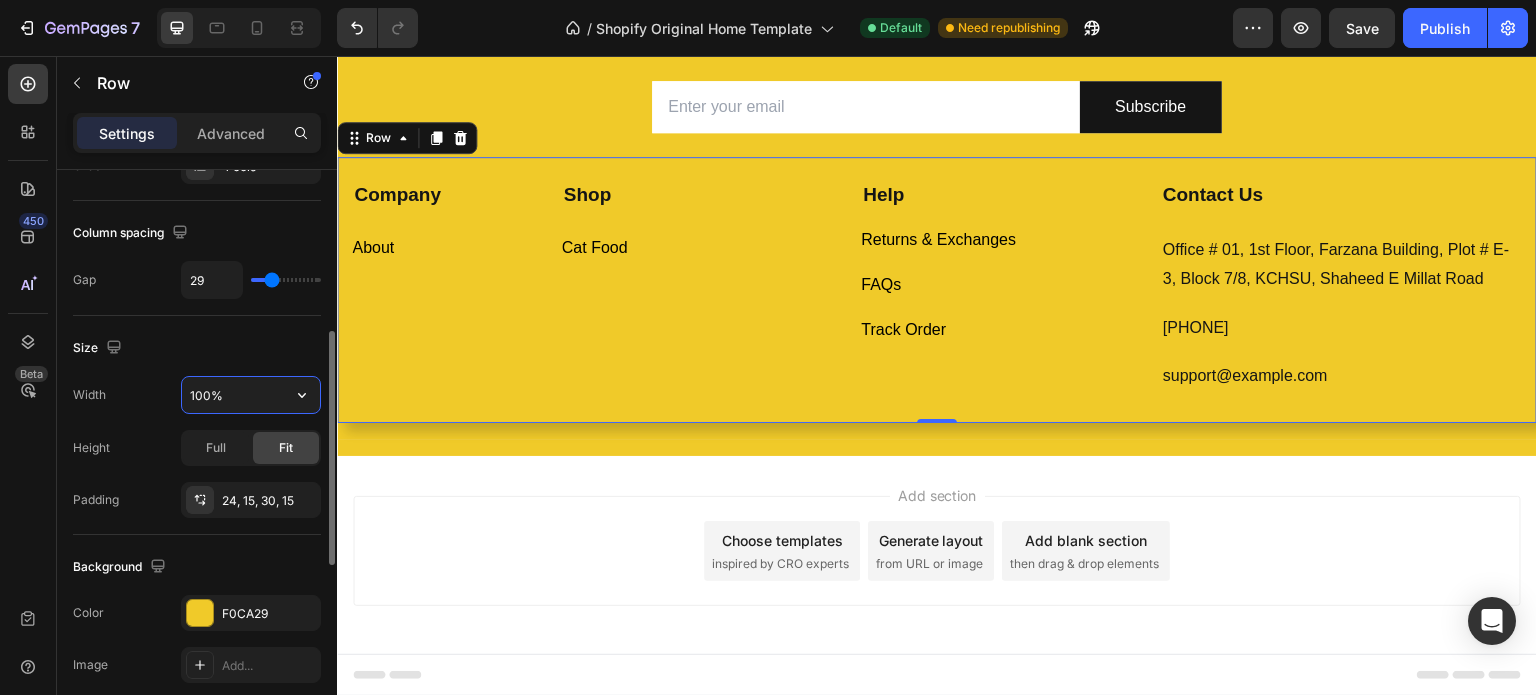 click on "100%" at bounding box center [251, 395] 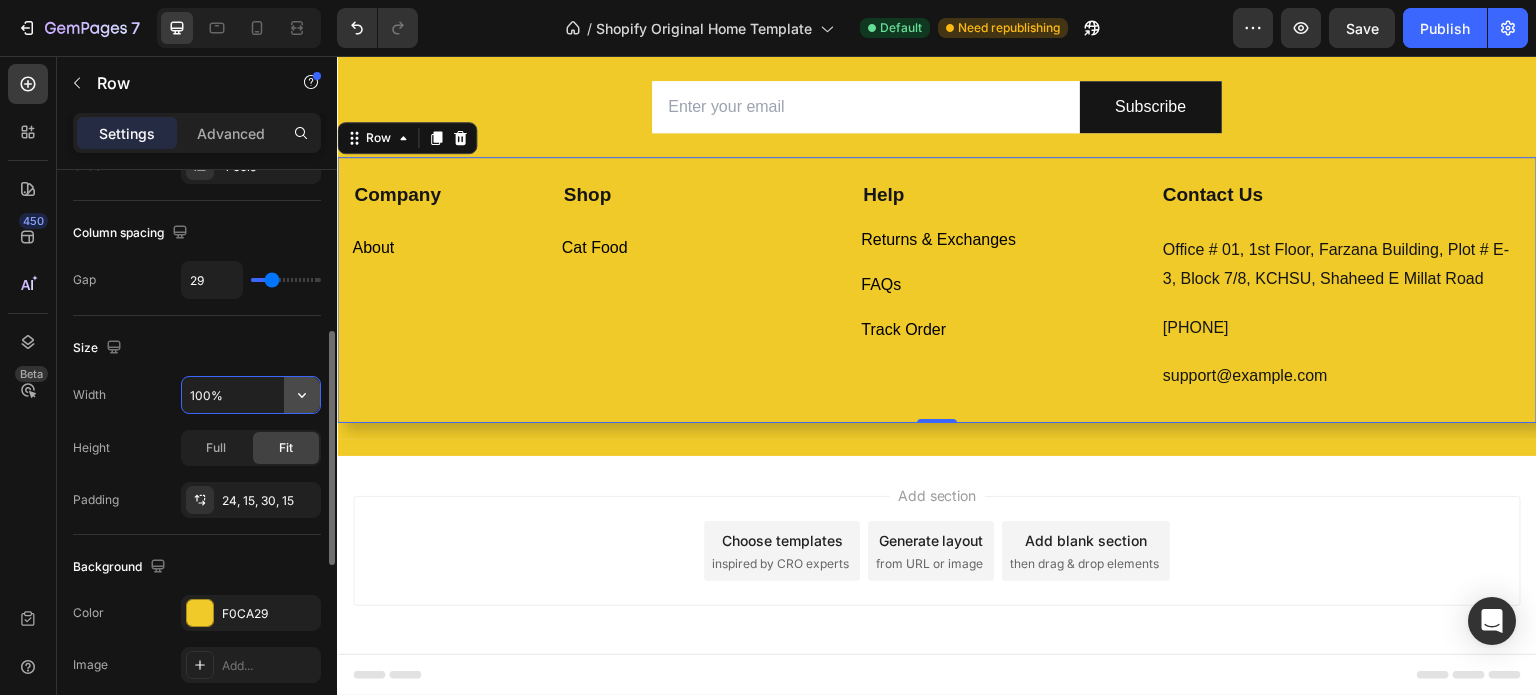 click 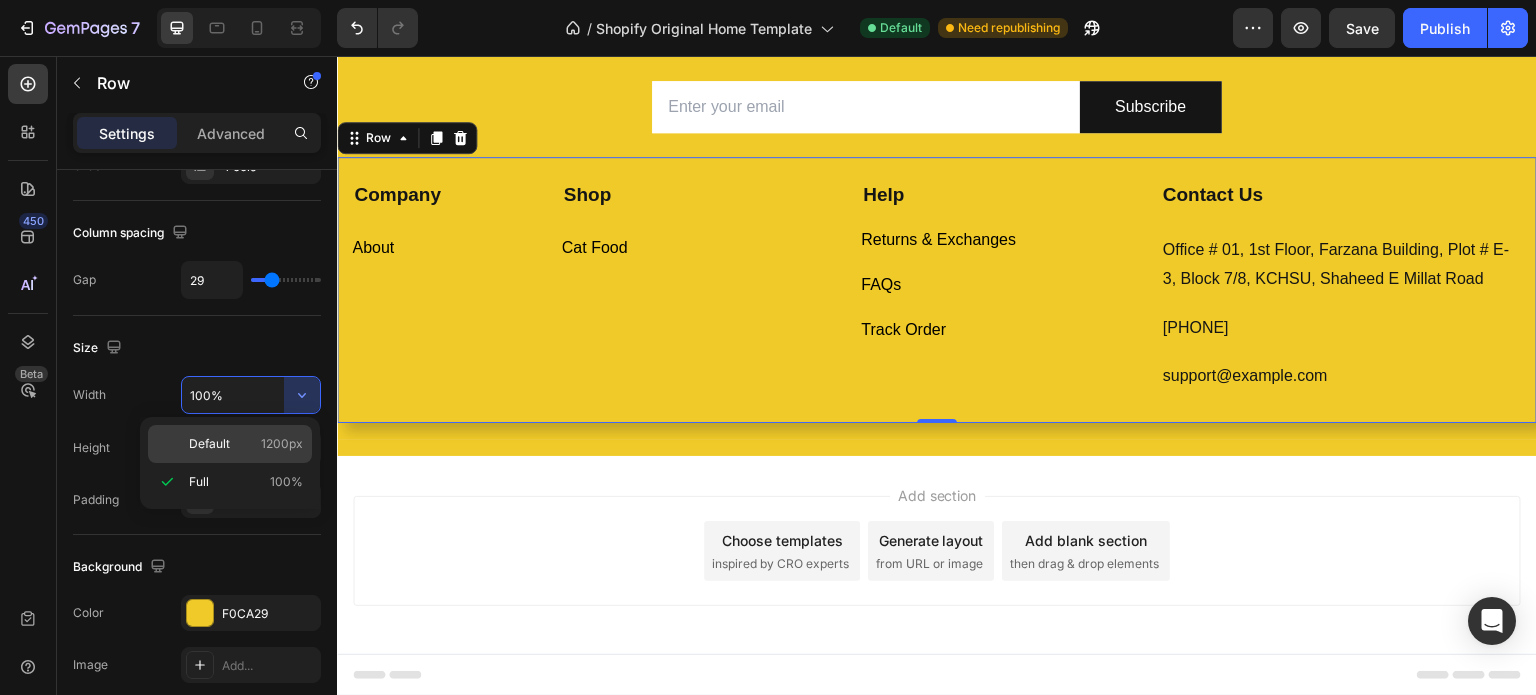 click on "1200px" at bounding box center (282, 444) 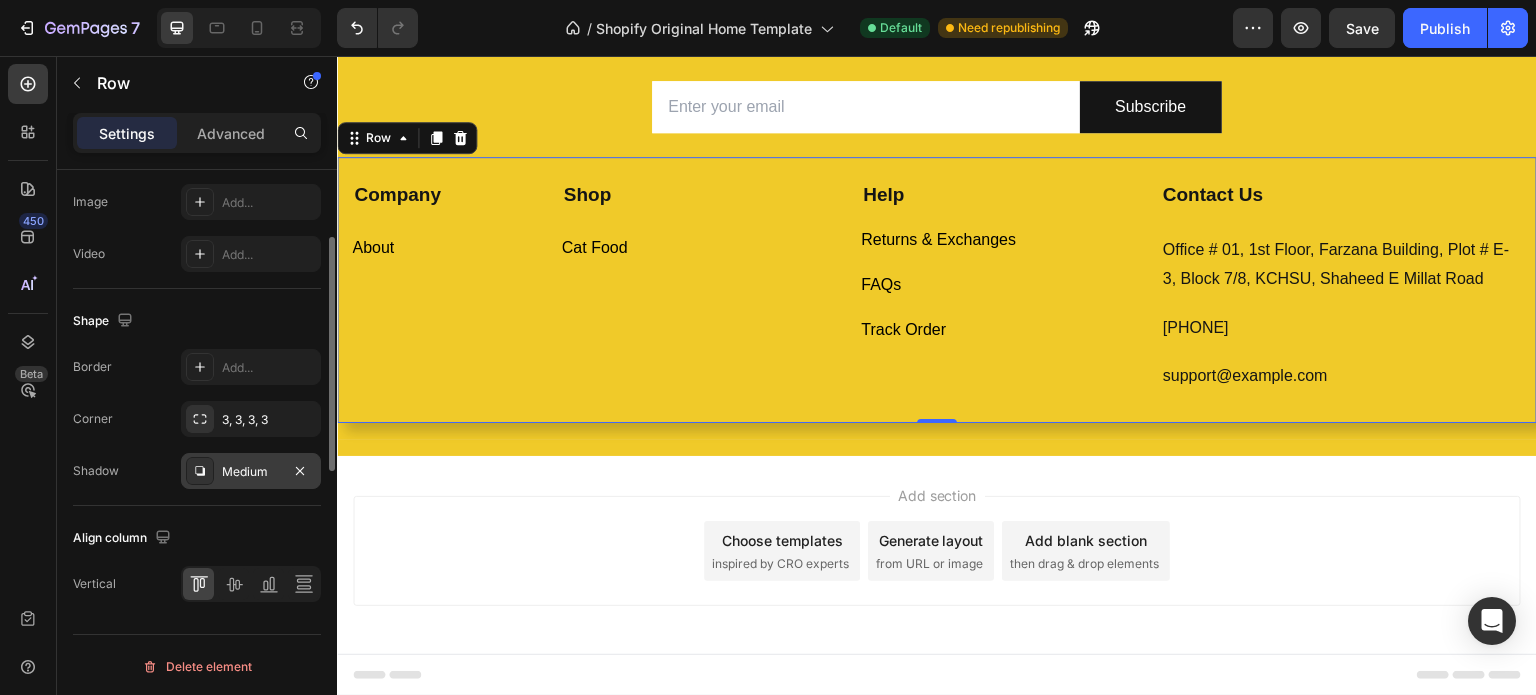 scroll, scrollTop: 563, scrollLeft: 0, axis: vertical 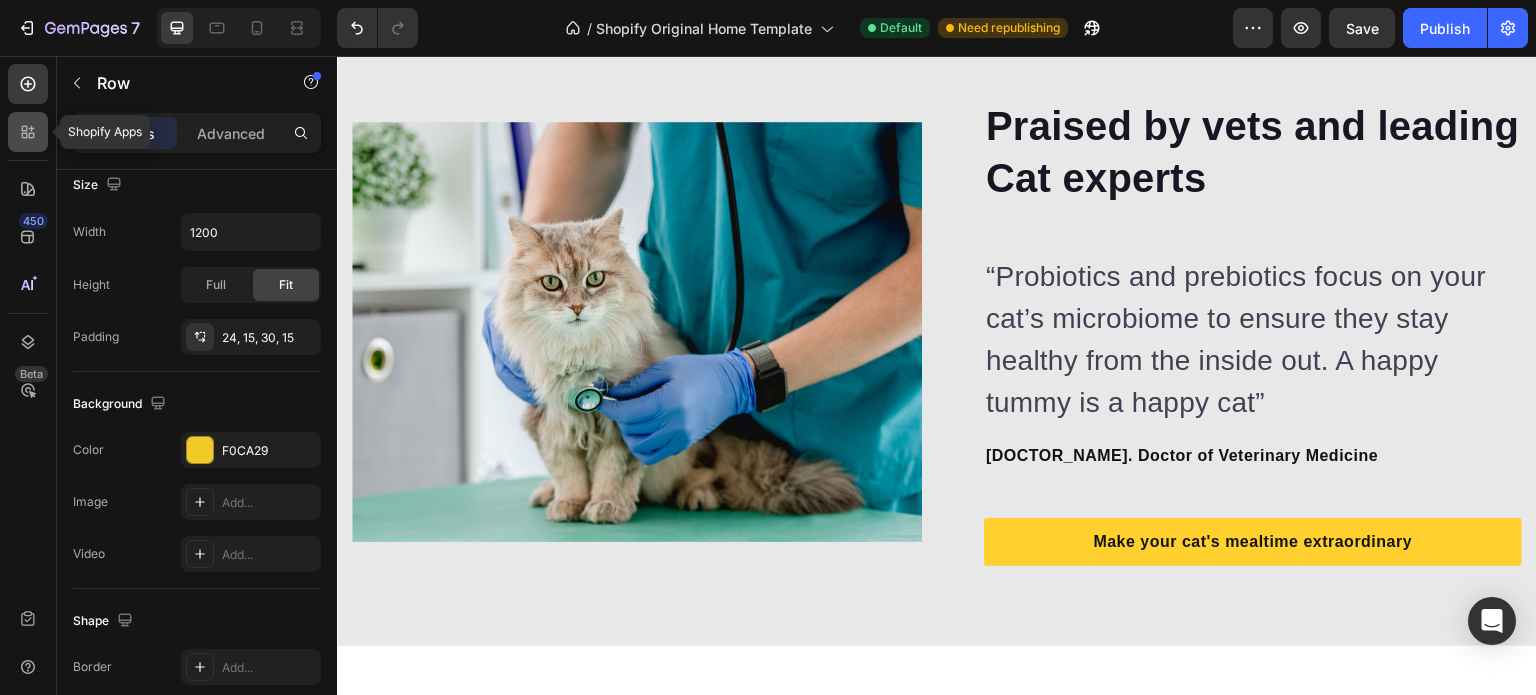 click 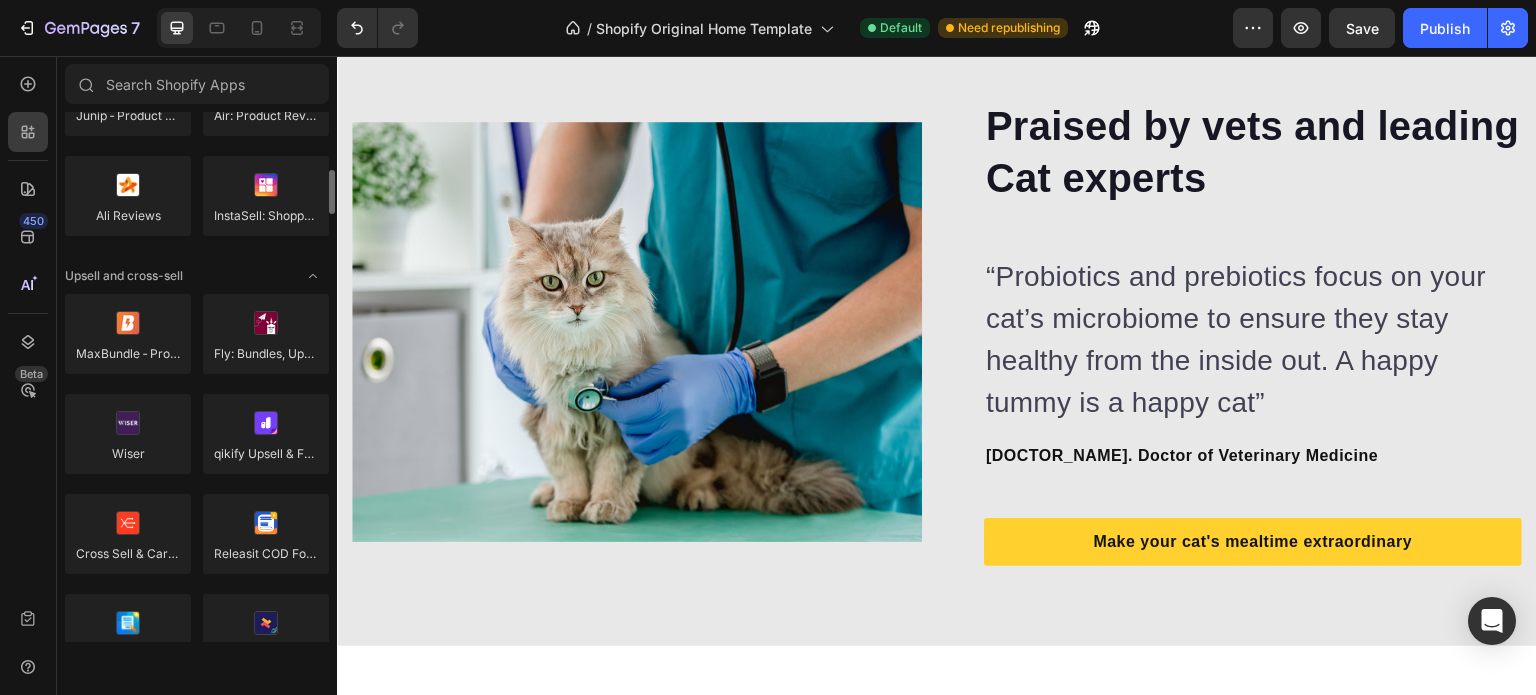 scroll, scrollTop: 0, scrollLeft: 0, axis: both 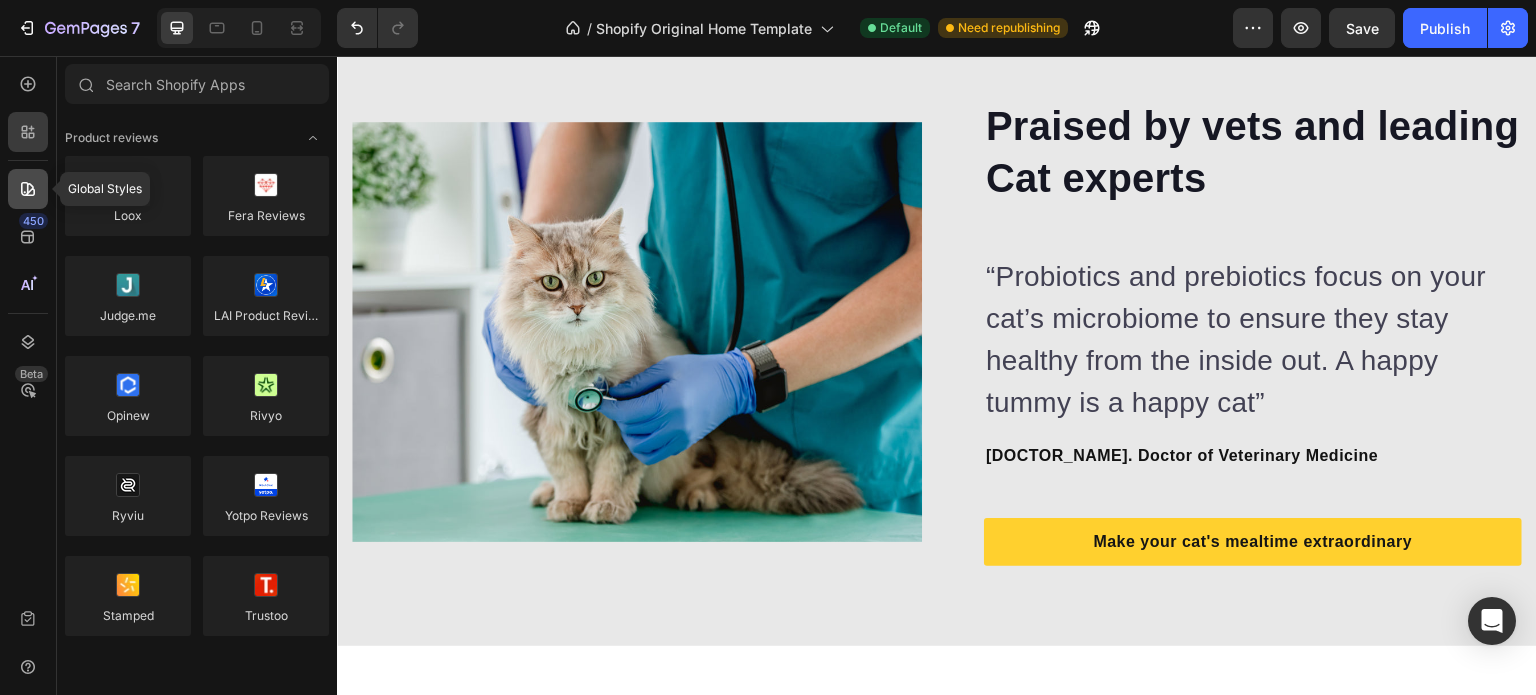 click 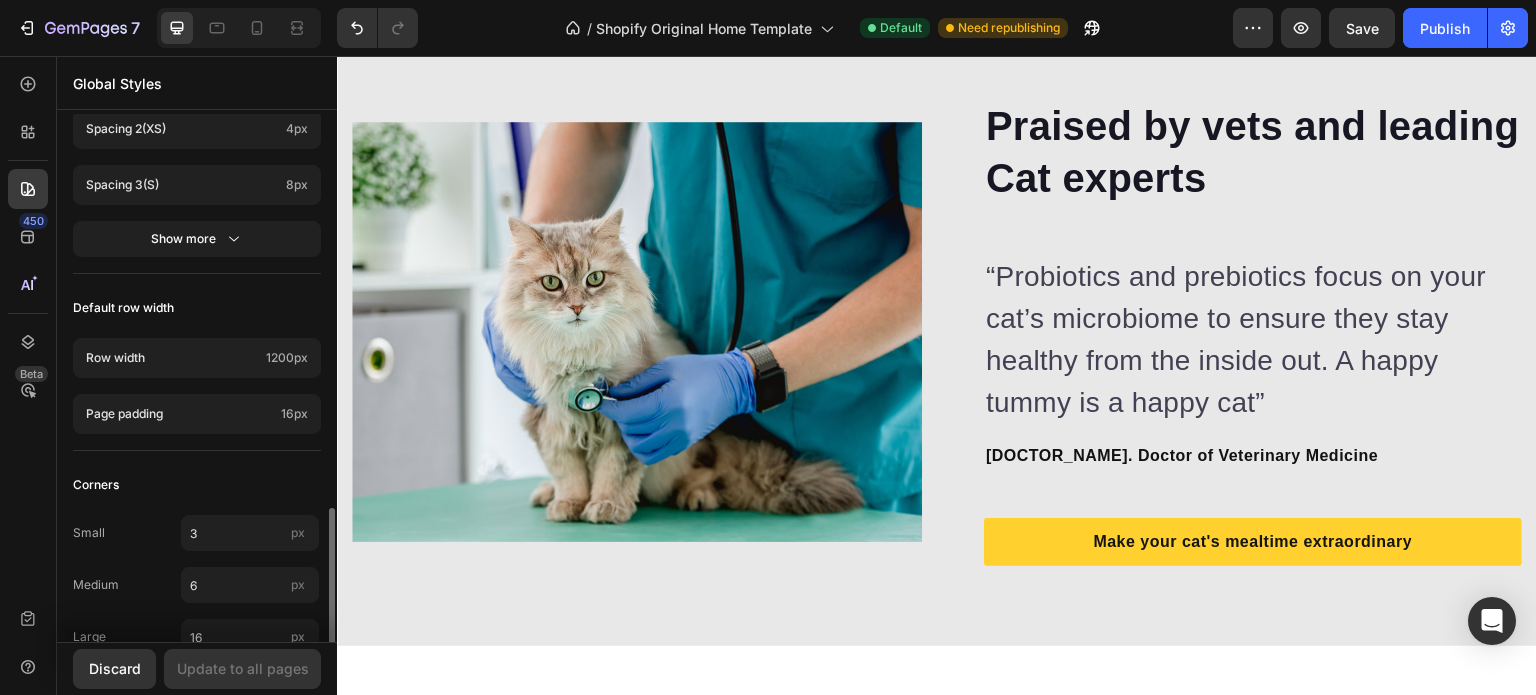 scroll, scrollTop: 1043, scrollLeft: 0, axis: vertical 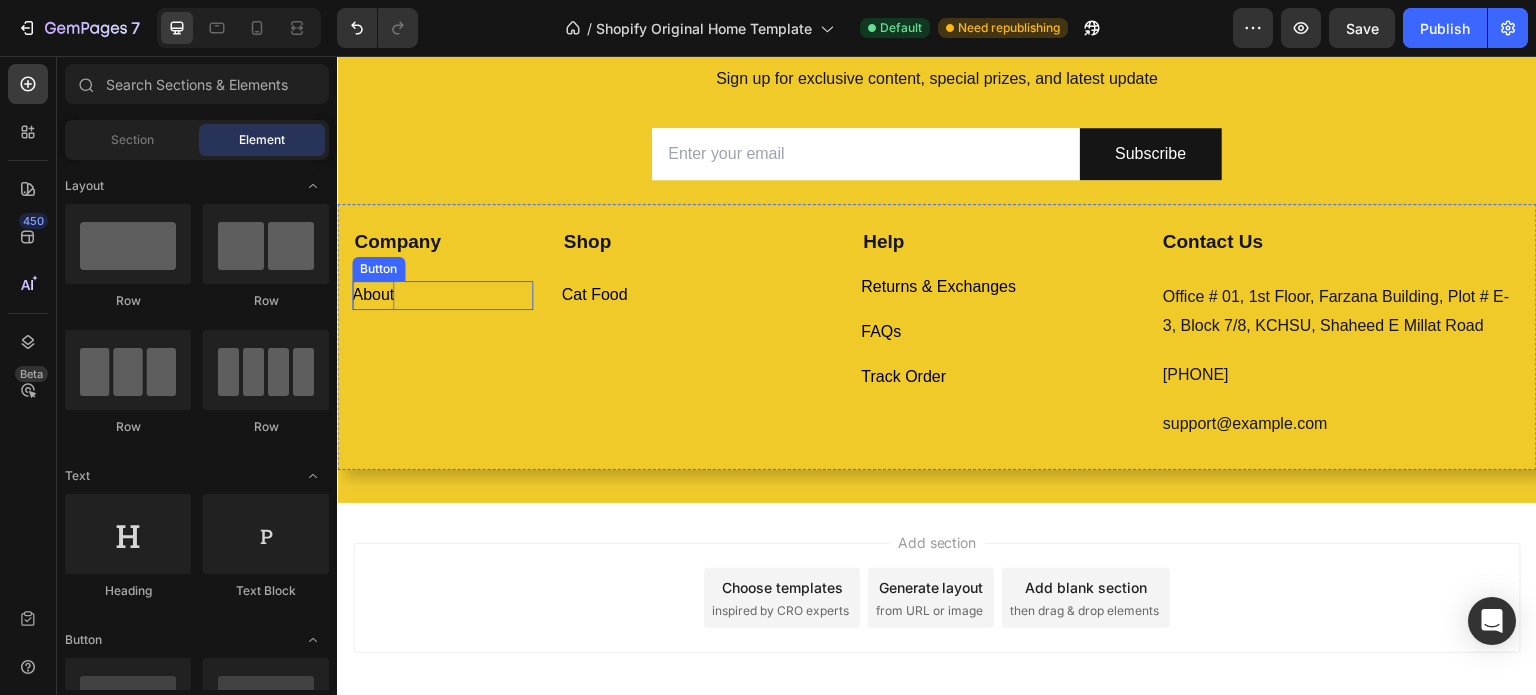 click on "About" at bounding box center [373, 295] 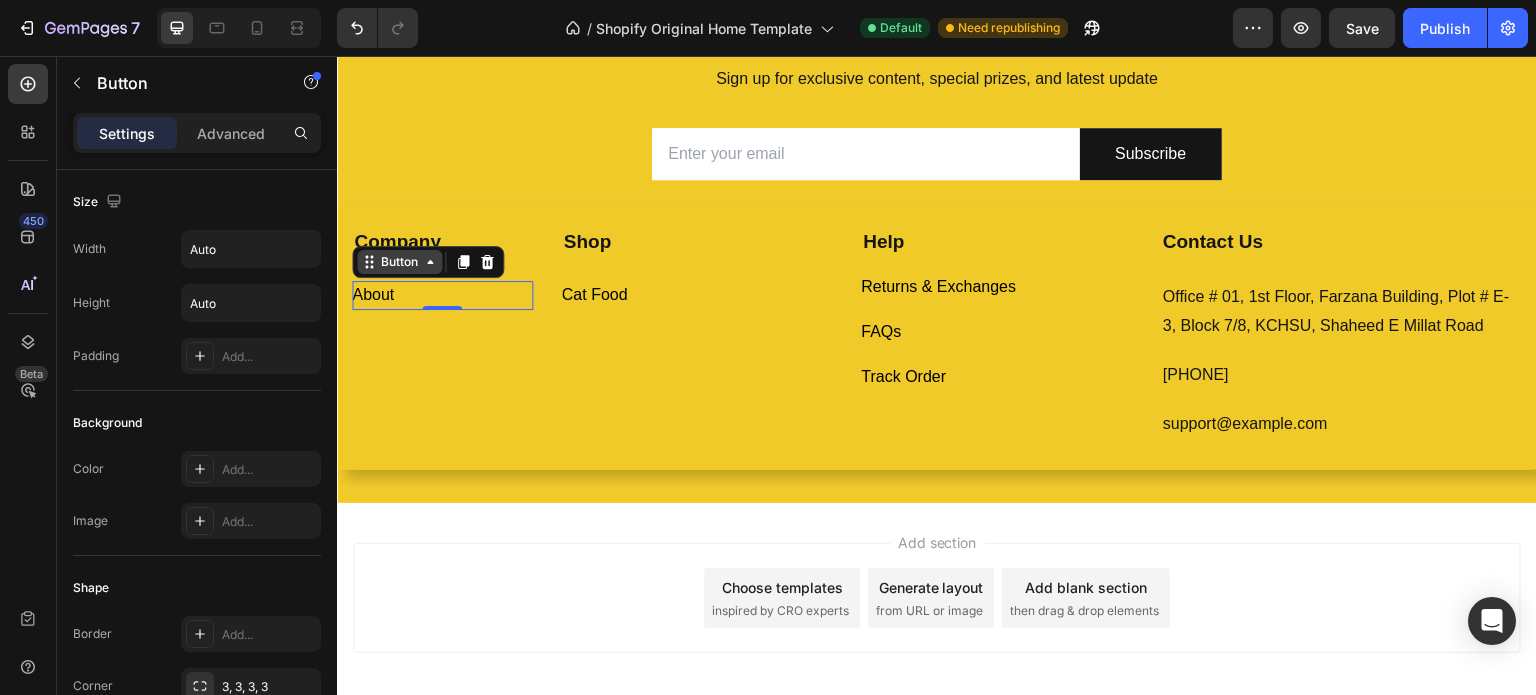 click on "Button" at bounding box center (399, 262) 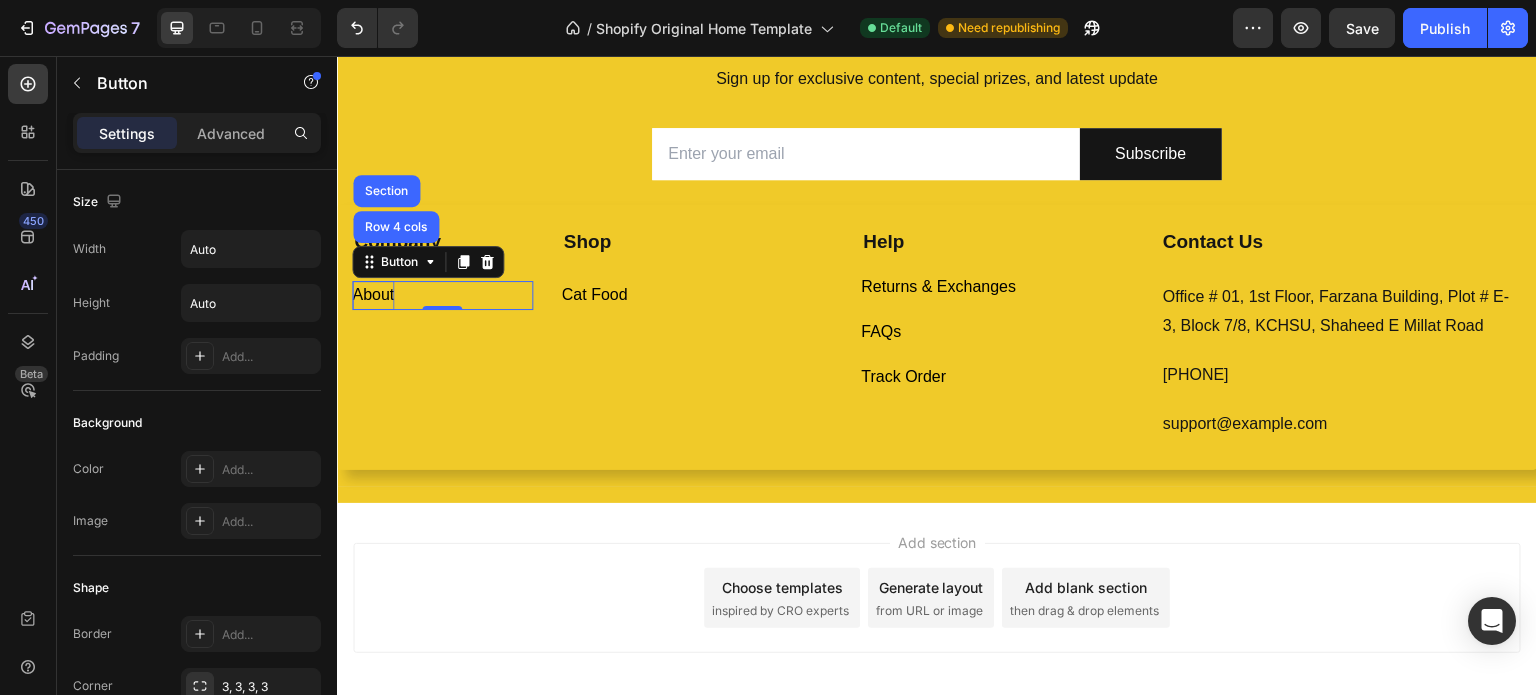 click on "About" at bounding box center [373, 295] 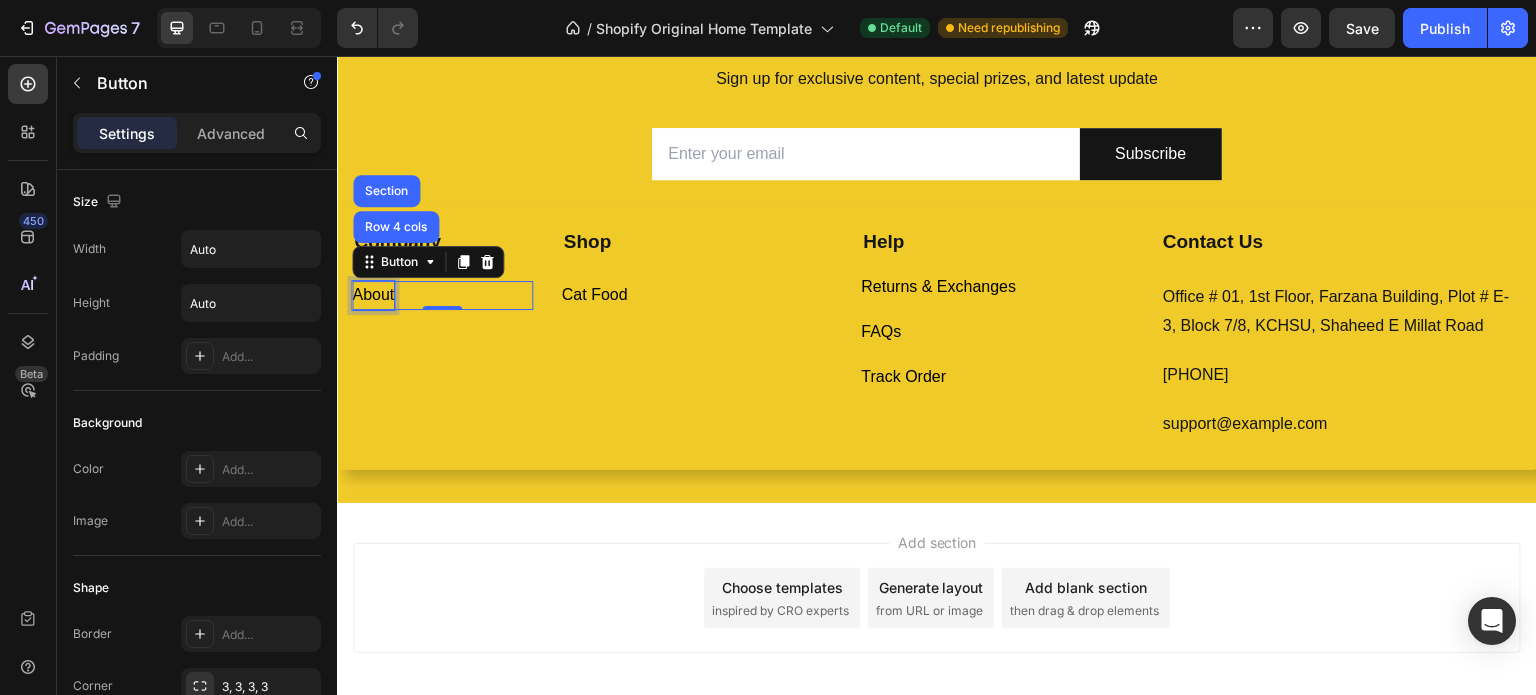click on "About" at bounding box center (373, 295) 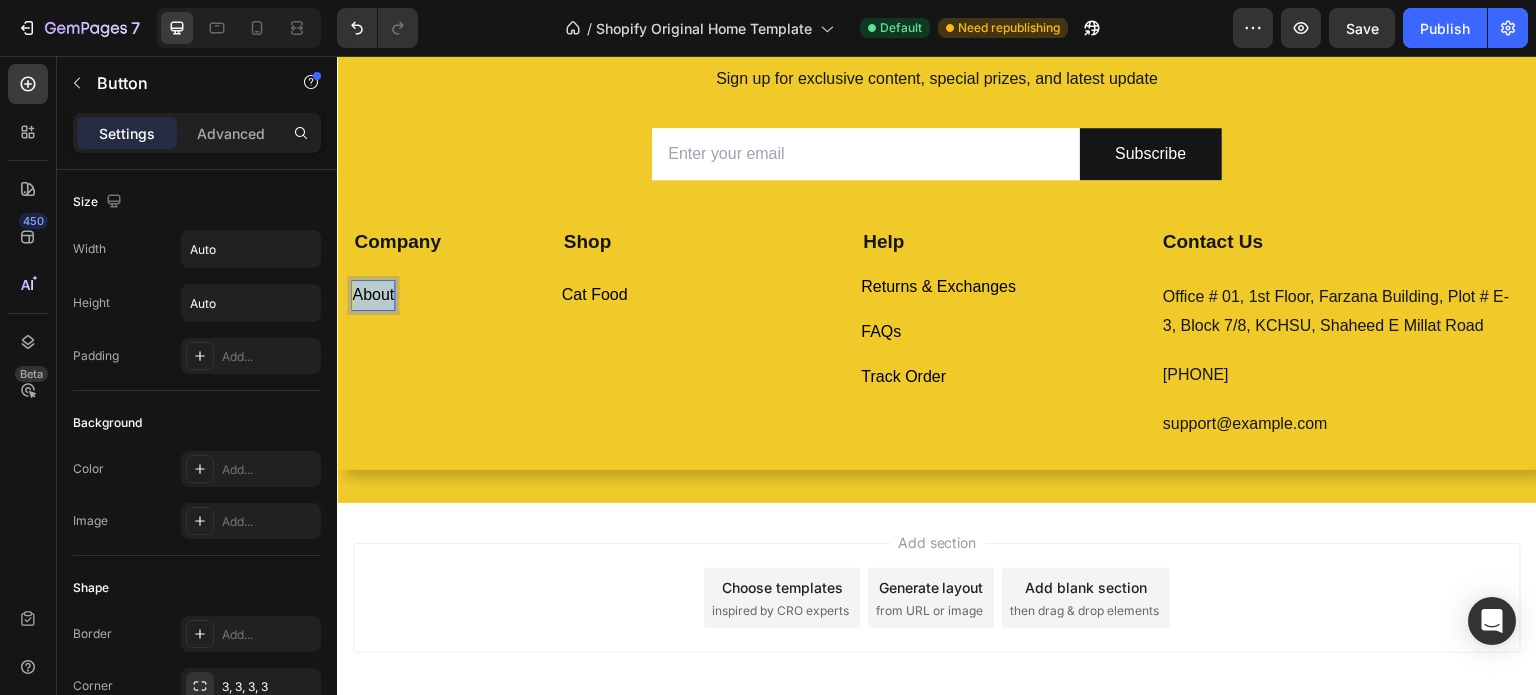 click on "About" at bounding box center (373, 295) 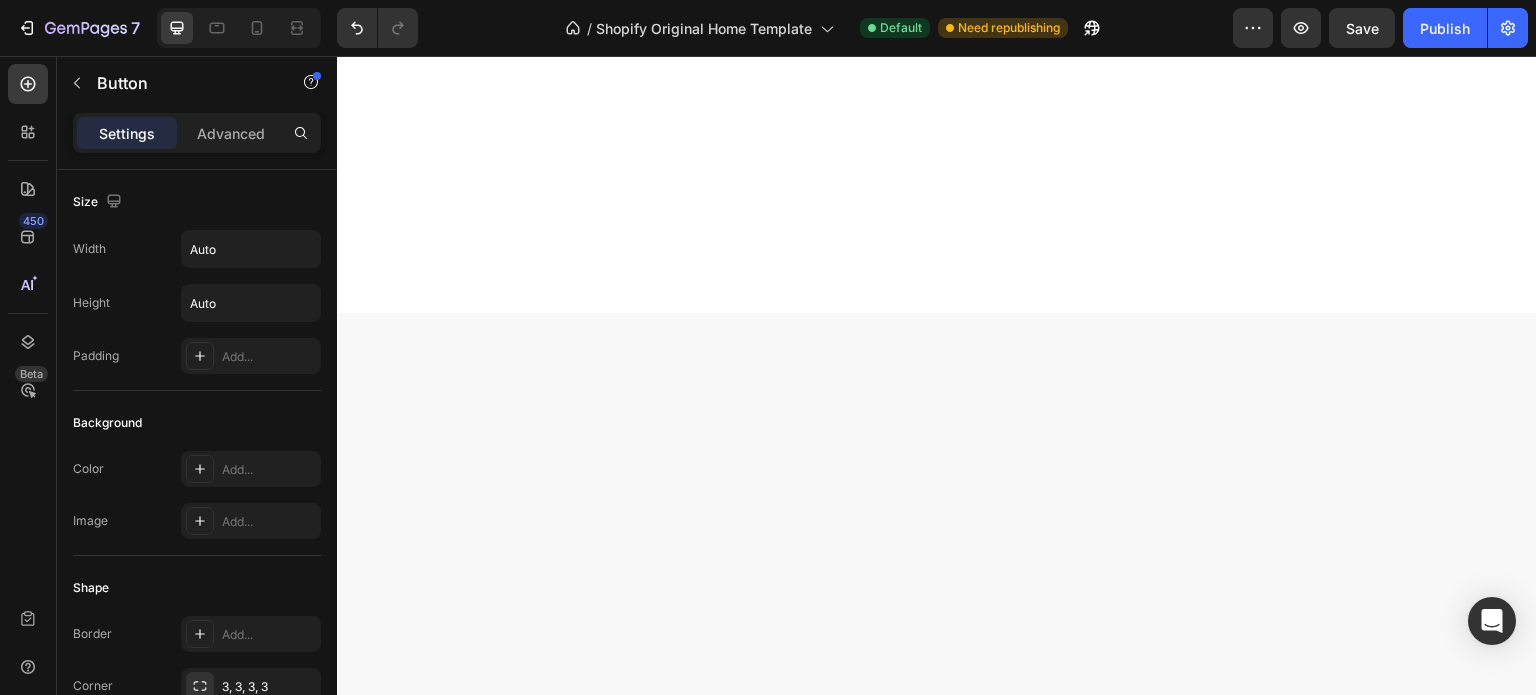 scroll, scrollTop: 5, scrollLeft: 0, axis: vertical 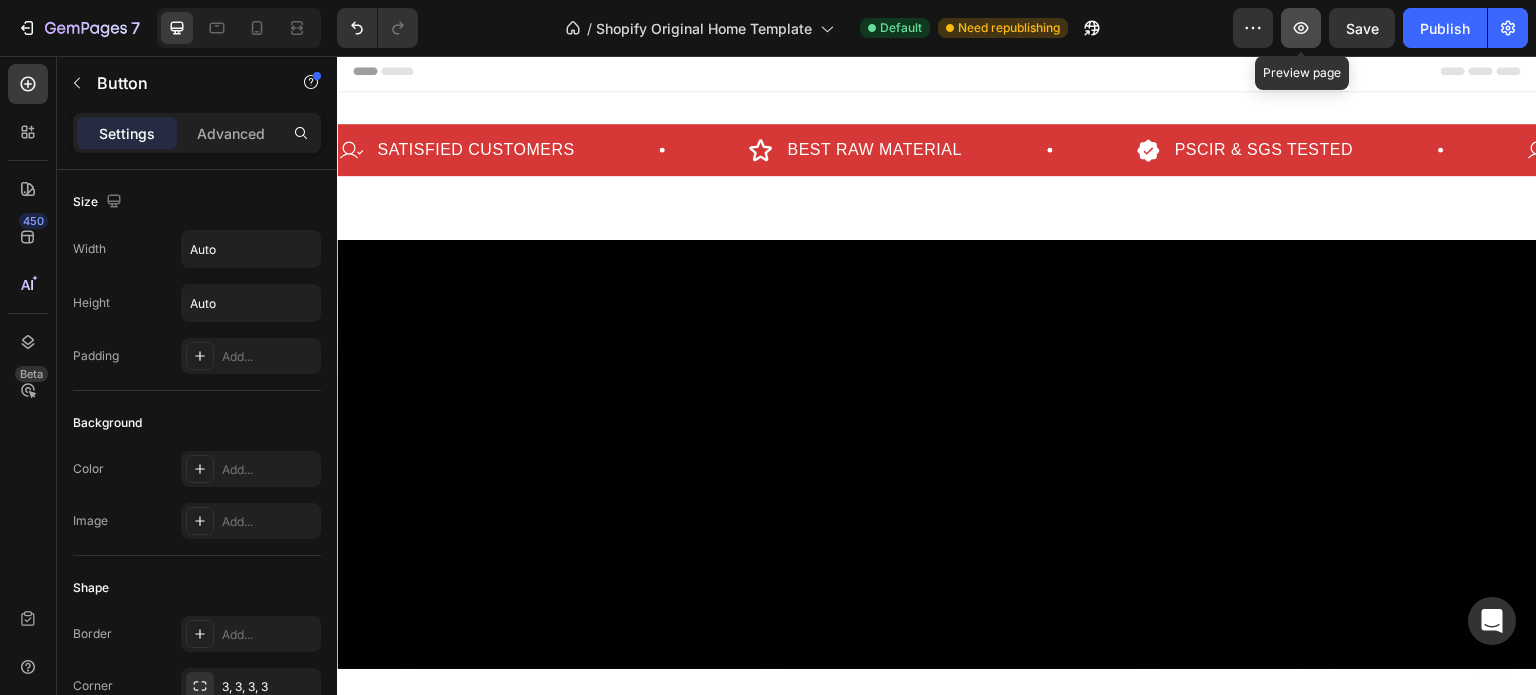 drag, startPoint x: 1311, startPoint y: 33, endPoint x: 1302, endPoint y: 25, distance: 12.0415945 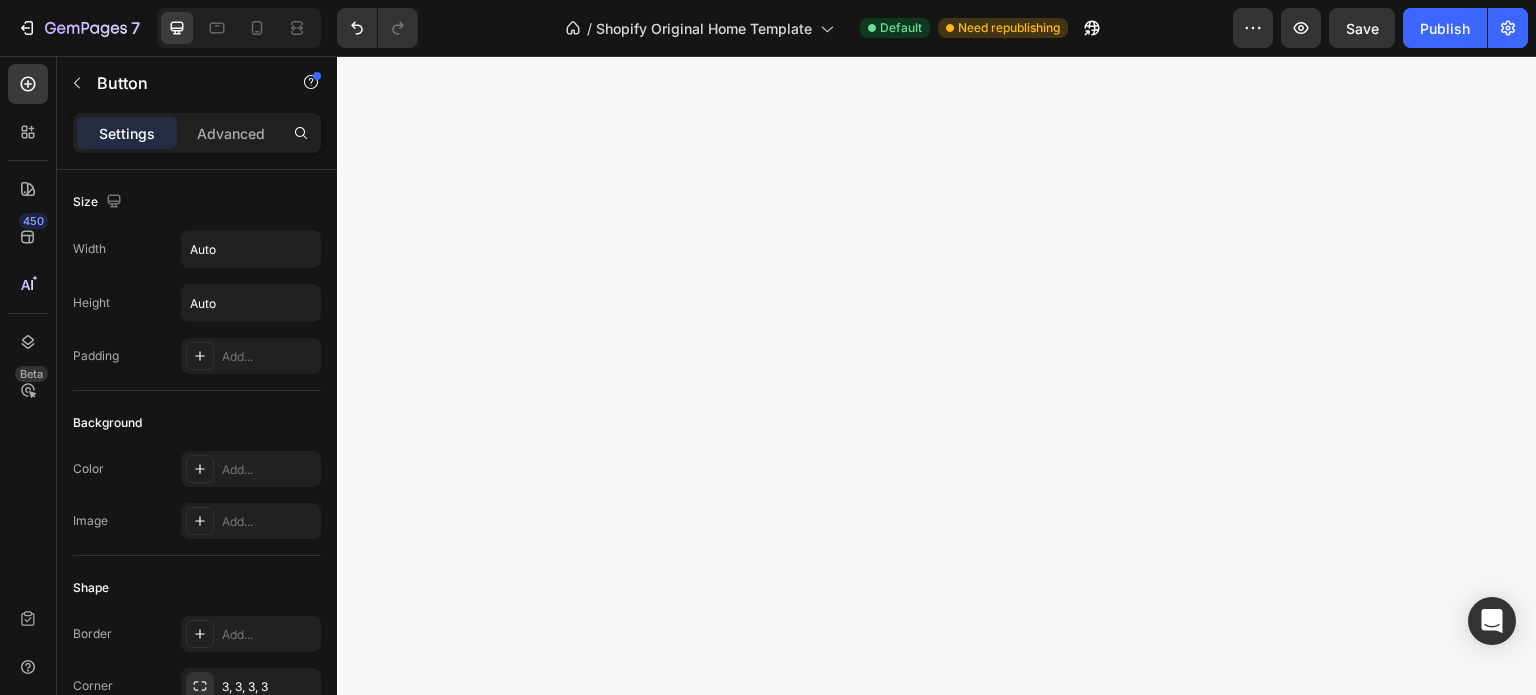 scroll, scrollTop: 8496, scrollLeft: 0, axis: vertical 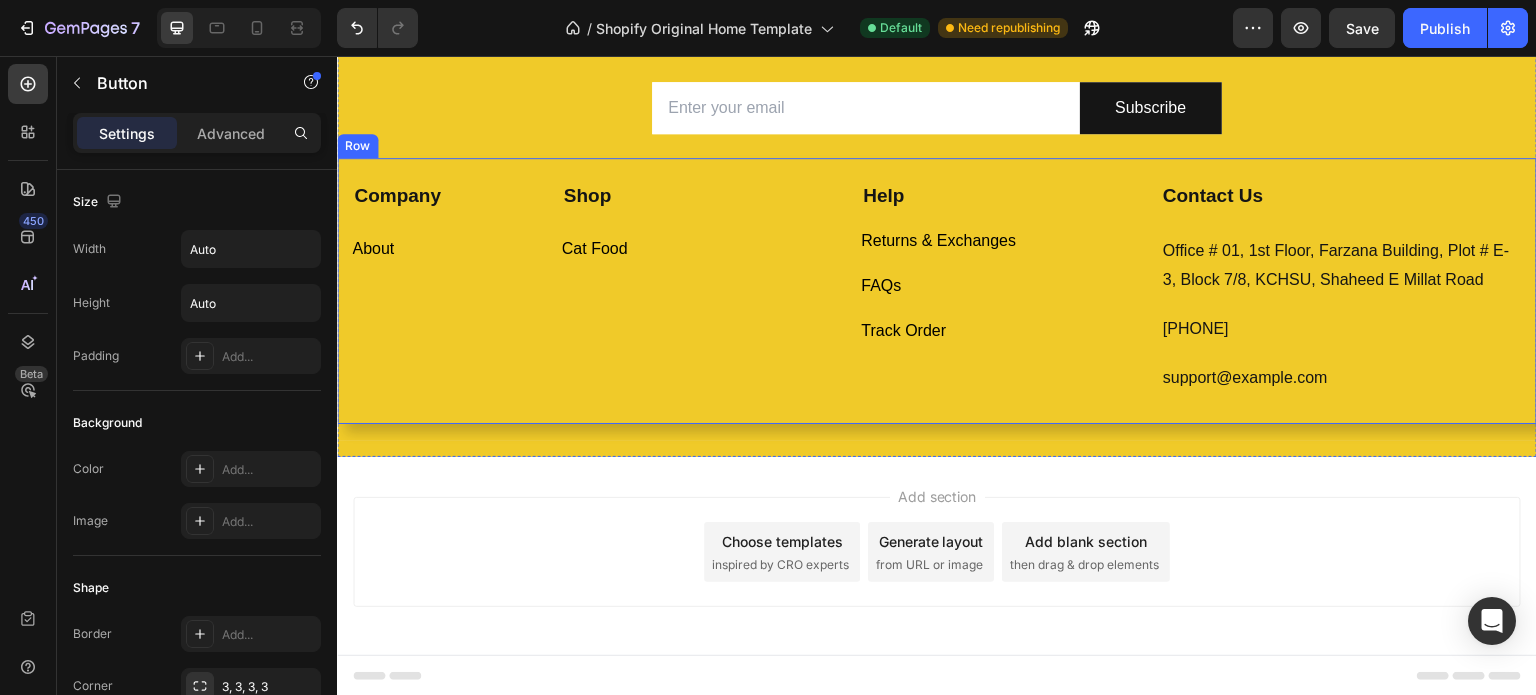 click on "Shop Text block Cat Food Button" at bounding box center [697, 288] 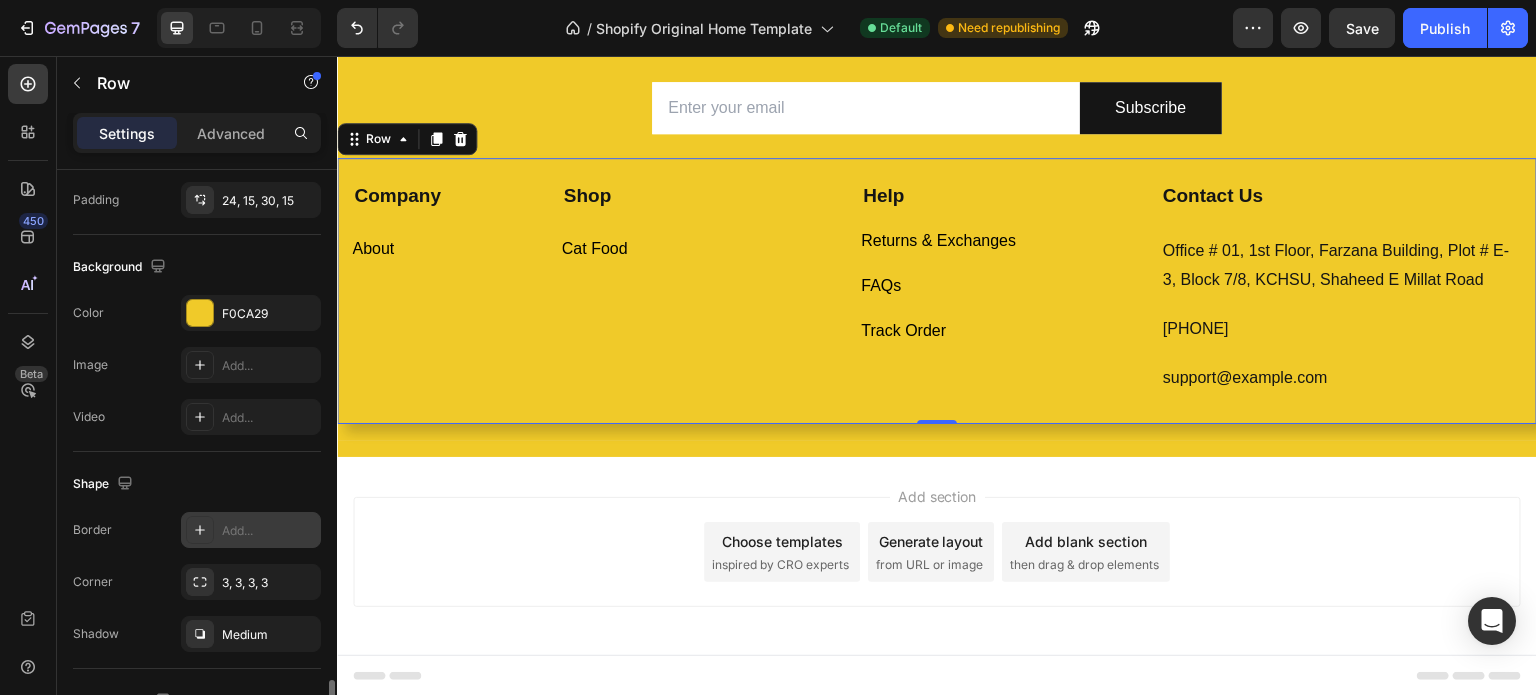 scroll, scrollTop: 863, scrollLeft: 0, axis: vertical 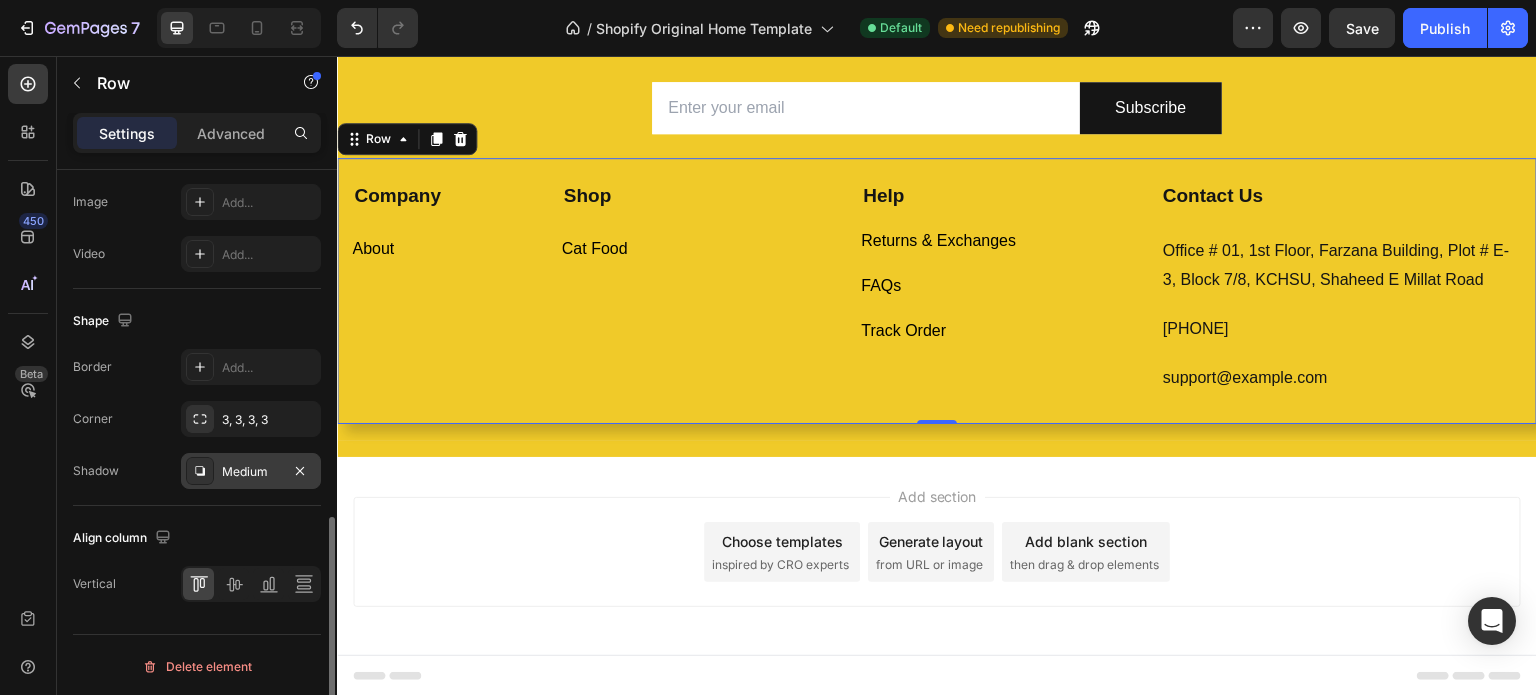 click at bounding box center (200, 471) 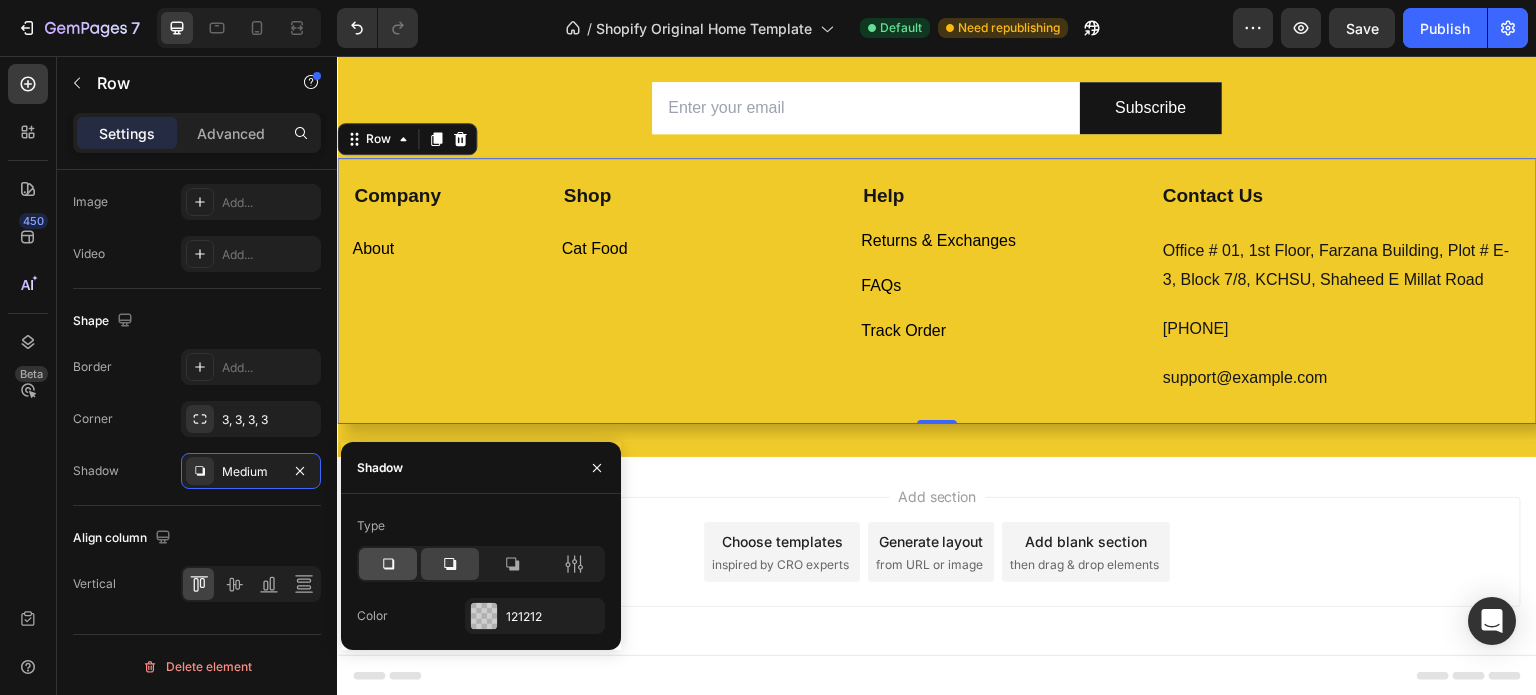 click 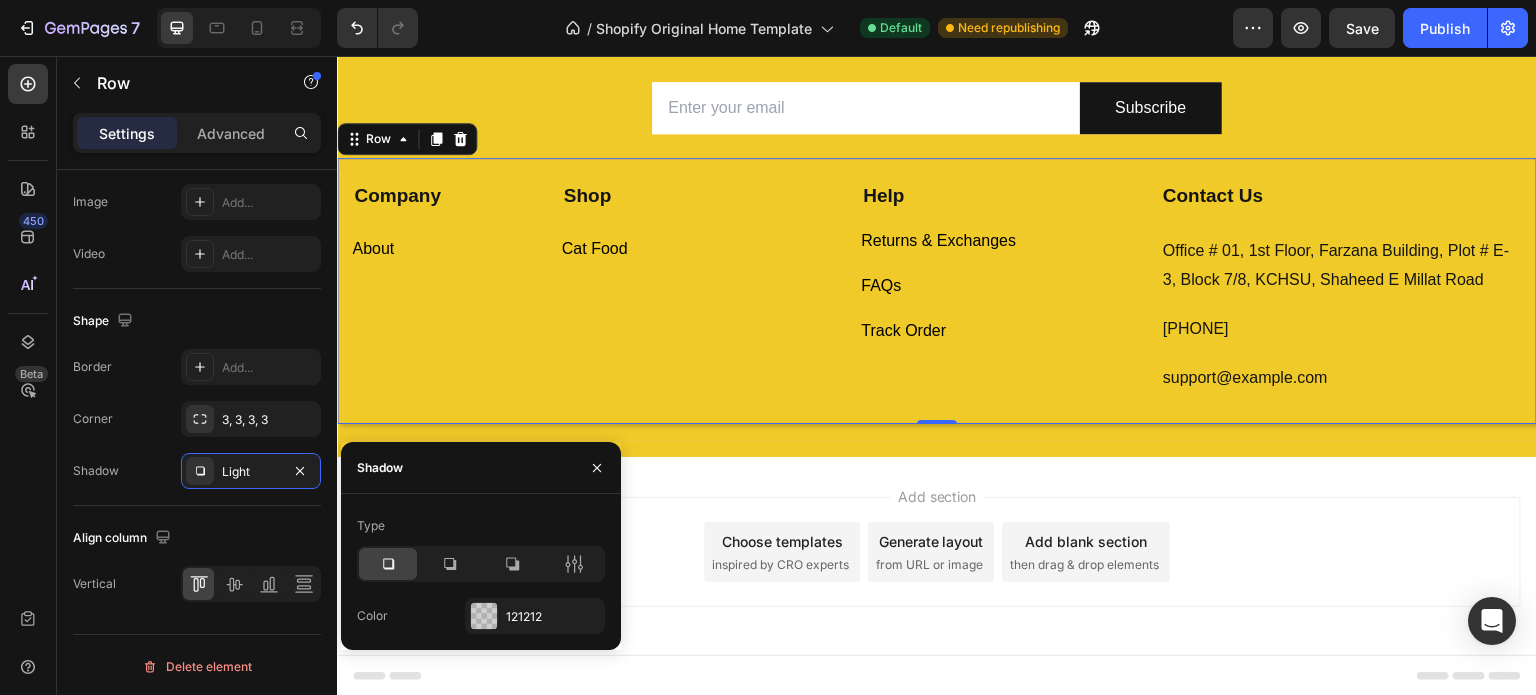 click 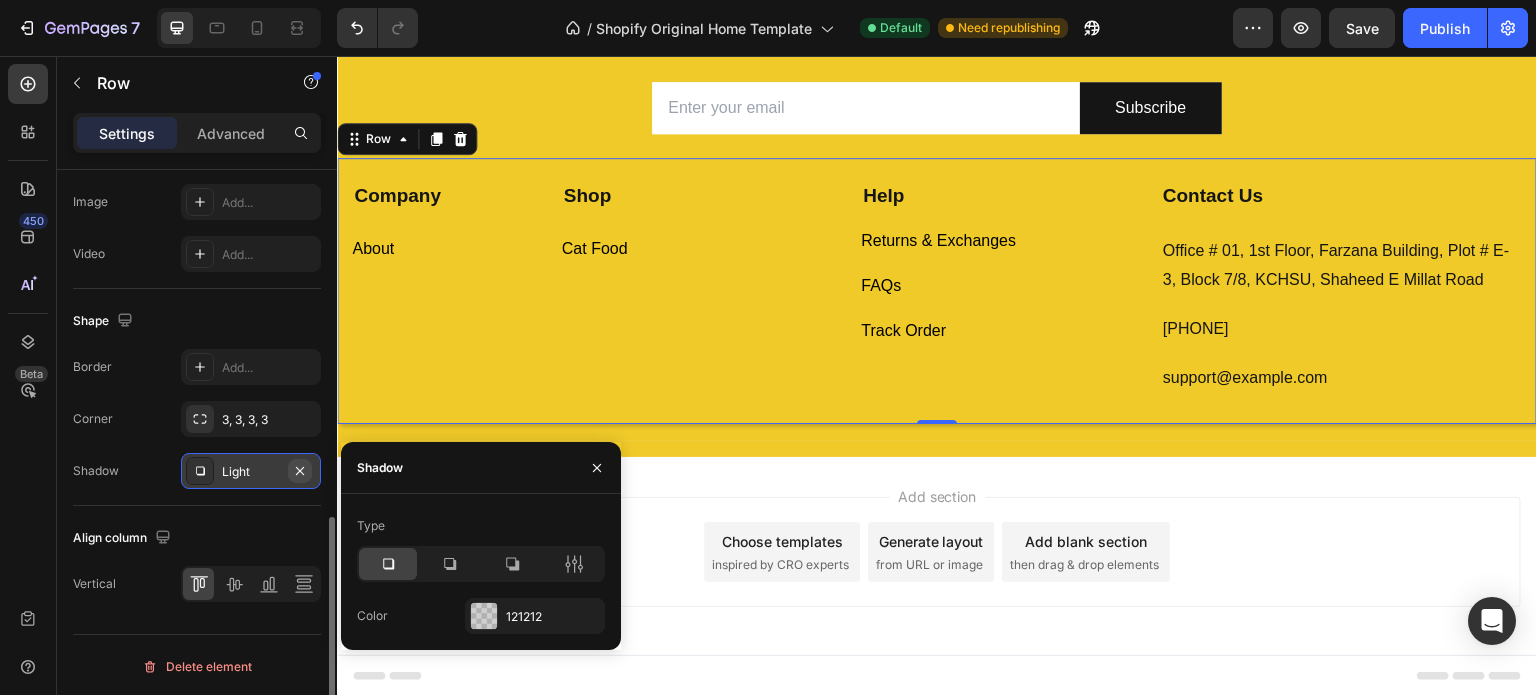 click 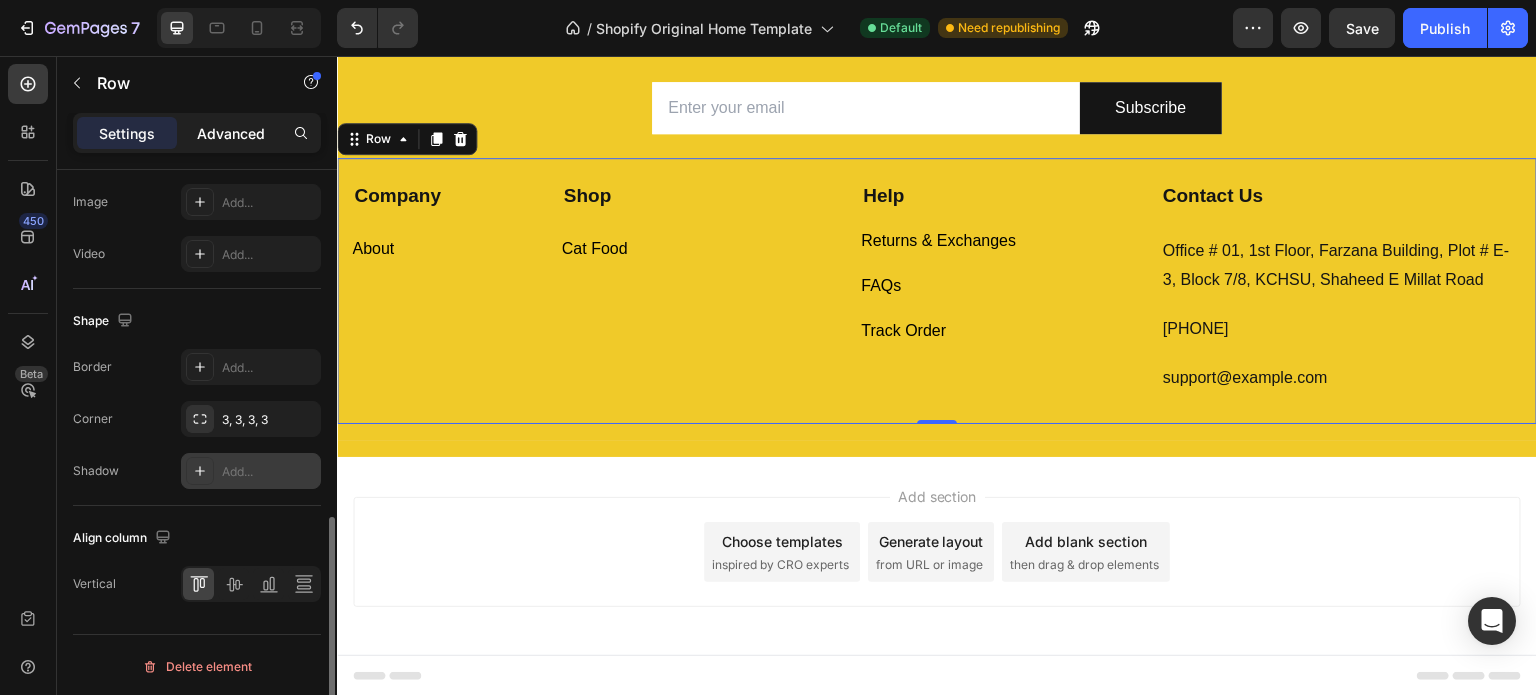 drag, startPoint x: 240, startPoint y: 133, endPoint x: 18, endPoint y: 83, distance: 227.56097 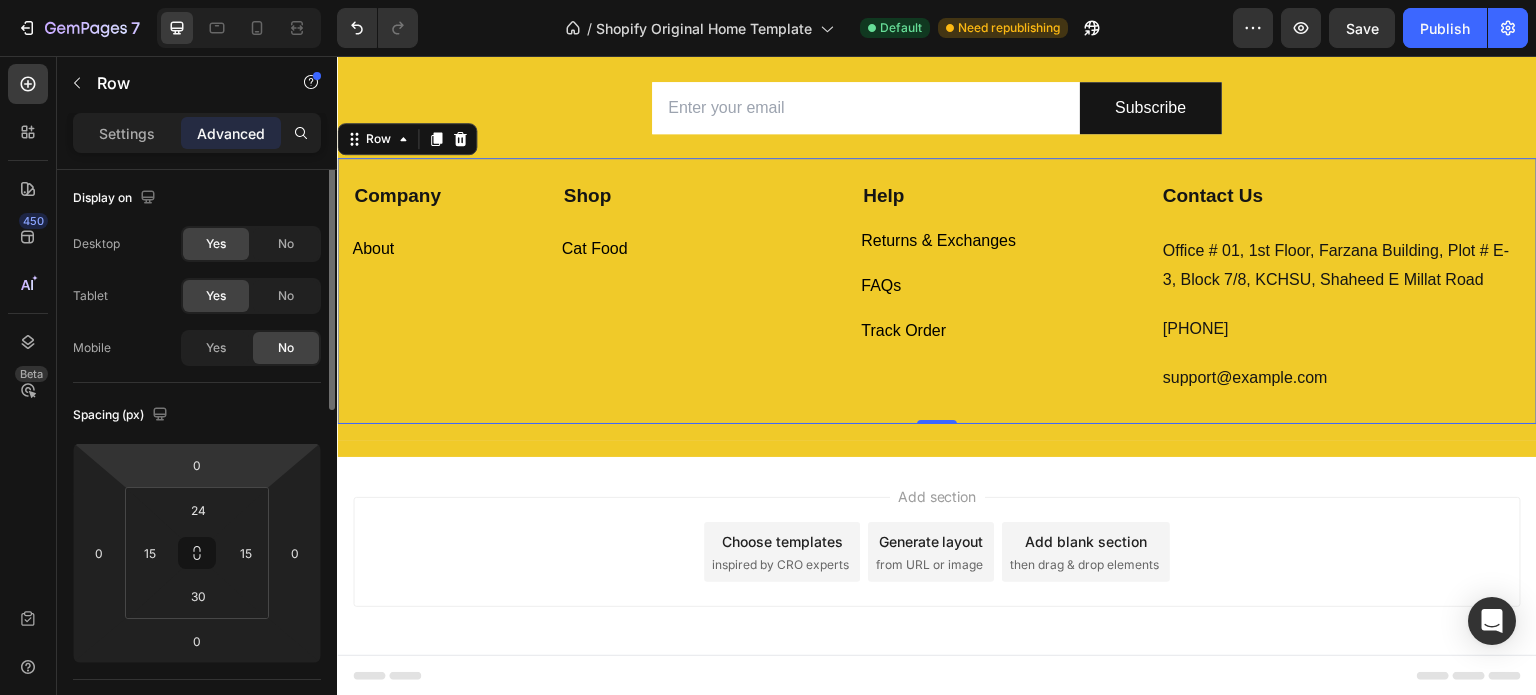 scroll, scrollTop: 0, scrollLeft: 0, axis: both 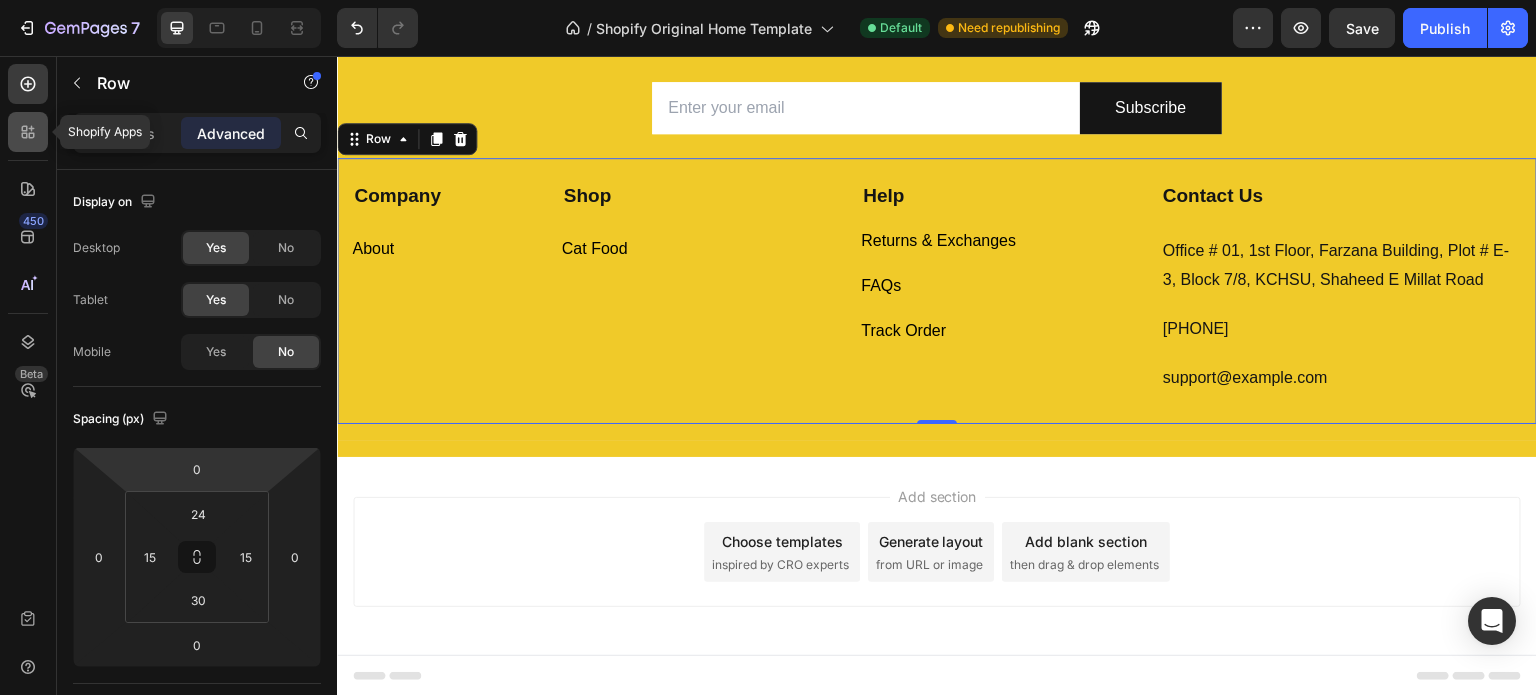 click 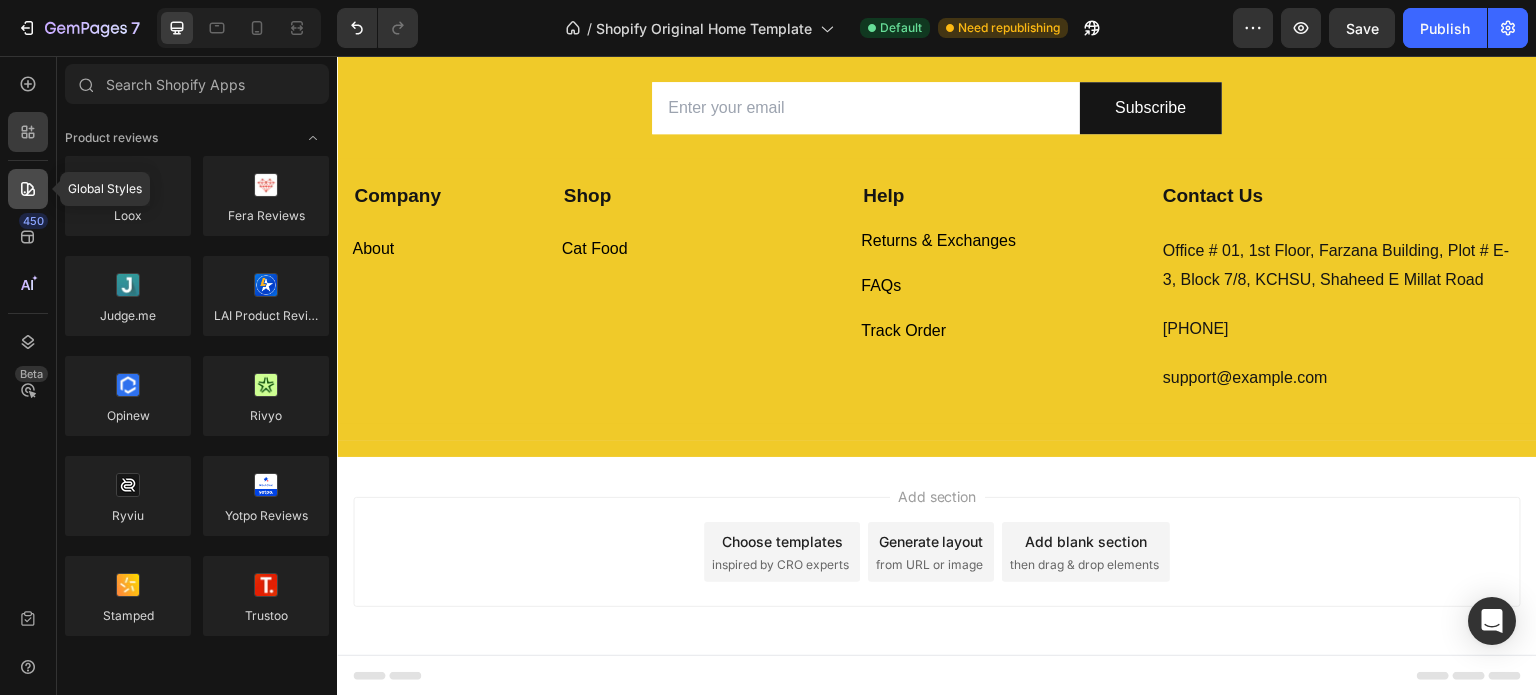 click 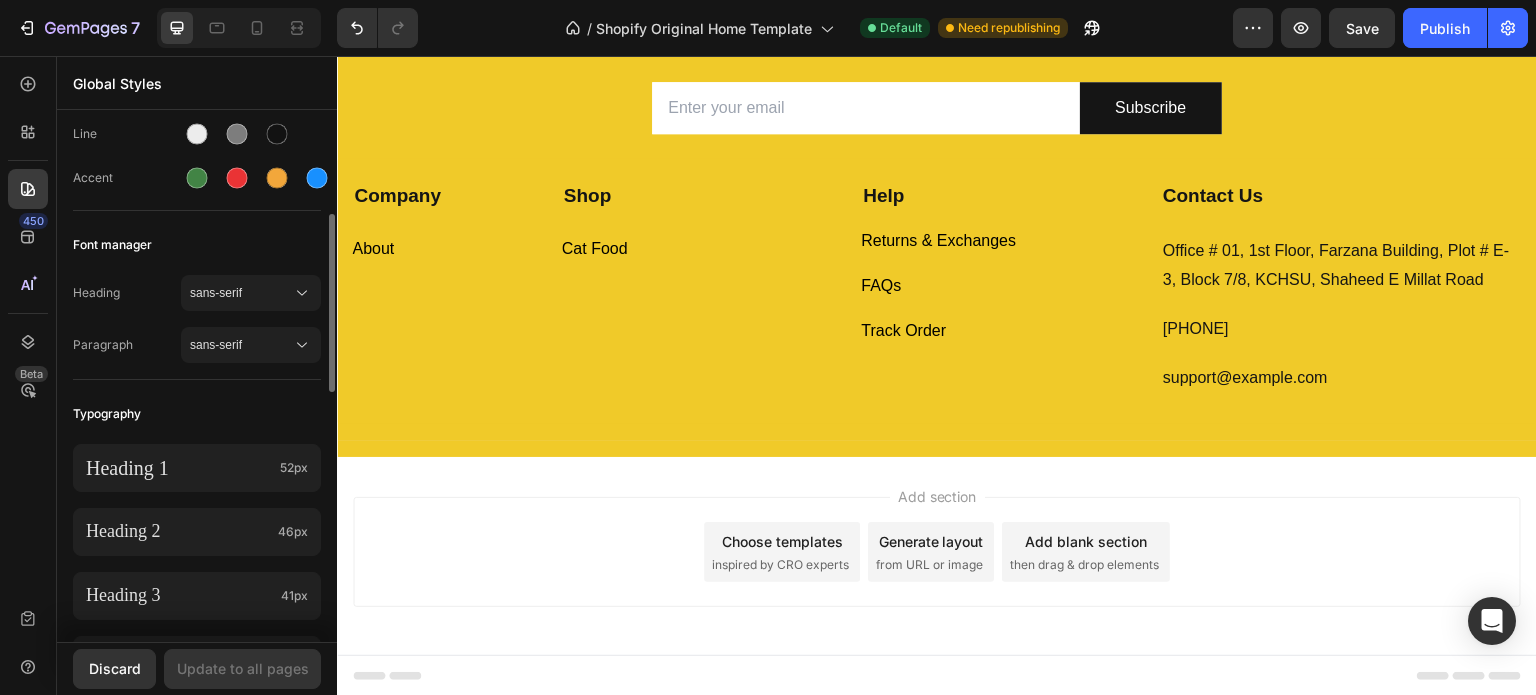 scroll, scrollTop: 500, scrollLeft: 0, axis: vertical 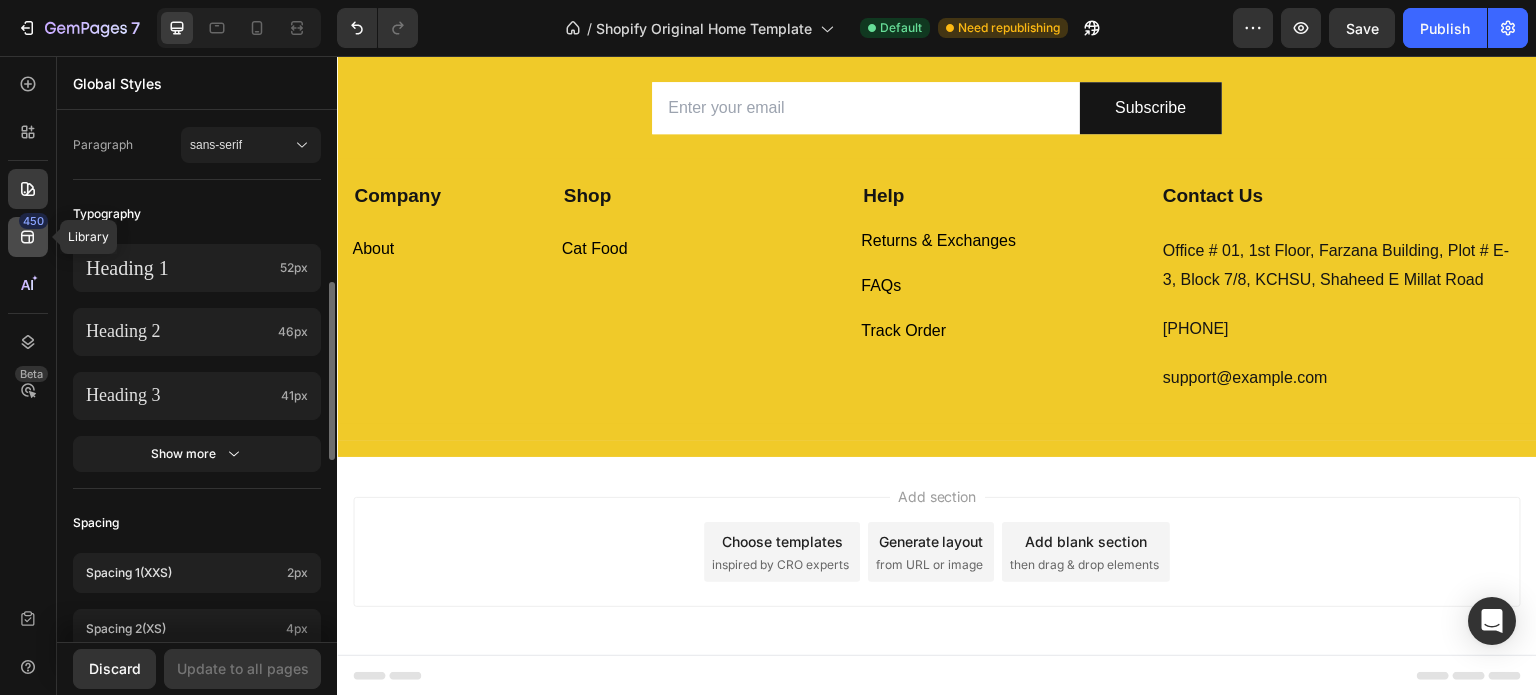 click 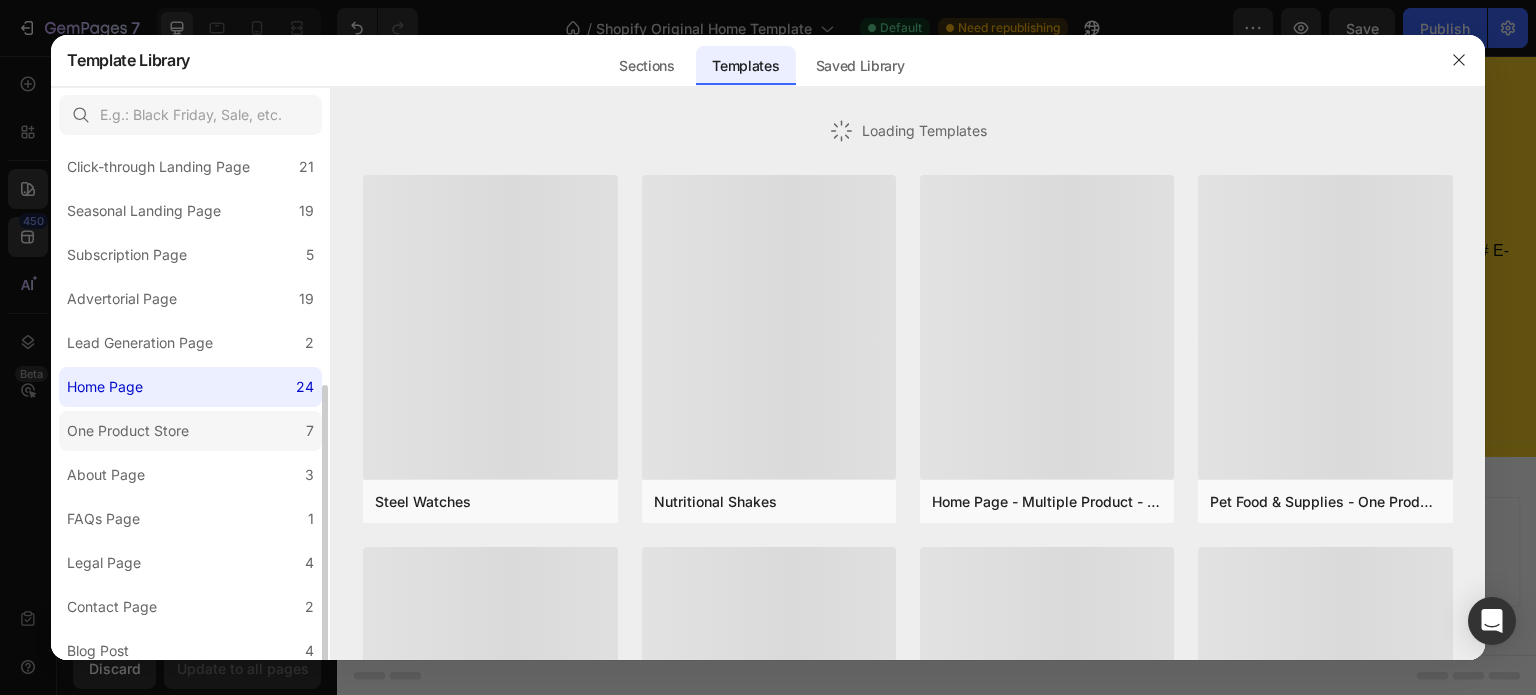 scroll, scrollTop: 198, scrollLeft: 0, axis: vertical 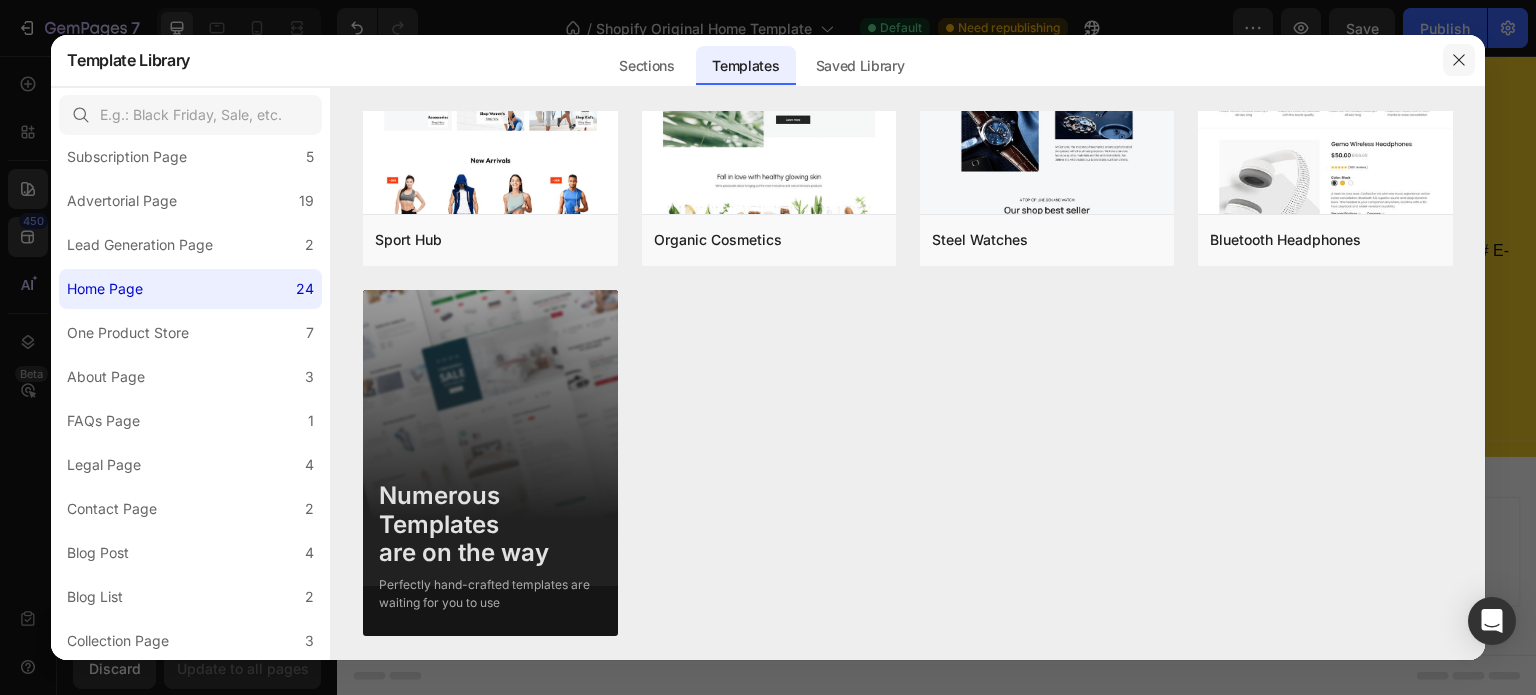 click at bounding box center [1459, 60] 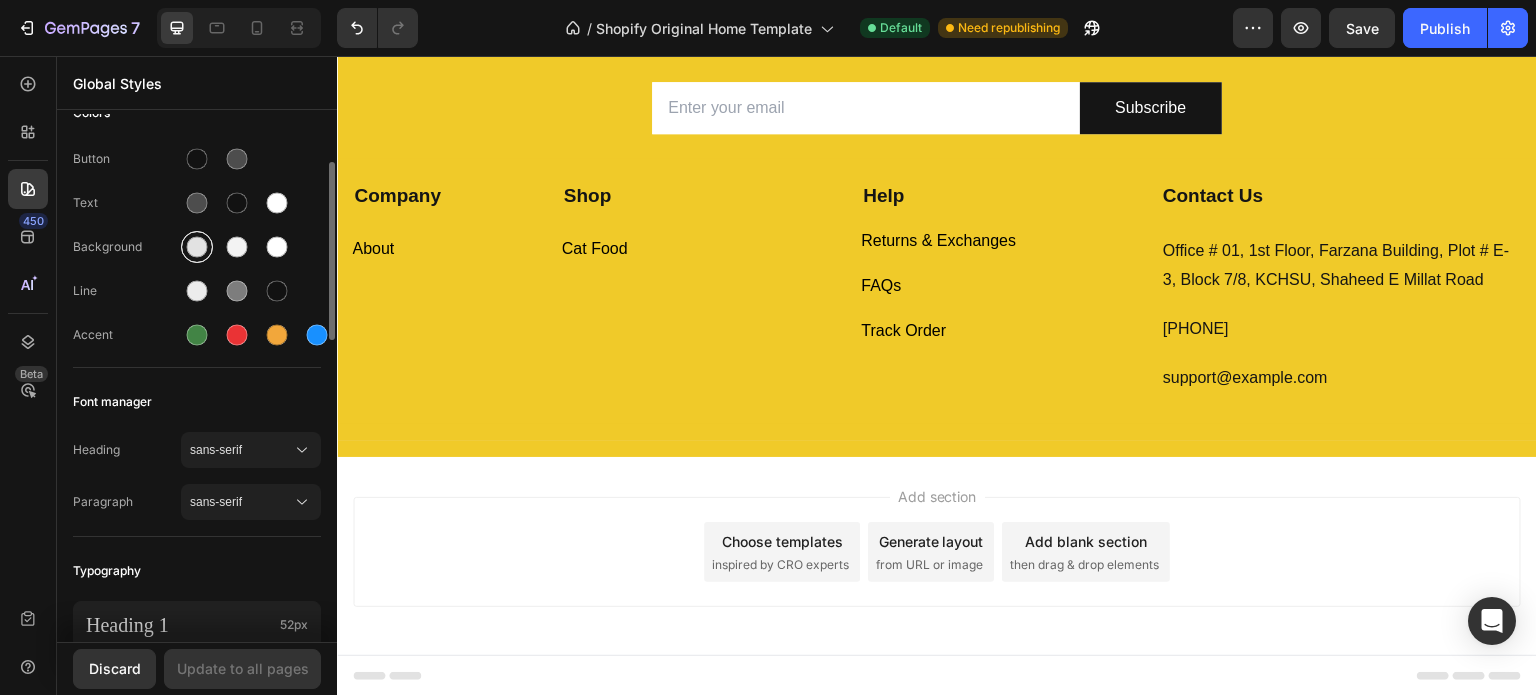 scroll, scrollTop: 0, scrollLeft: 0, axis: both 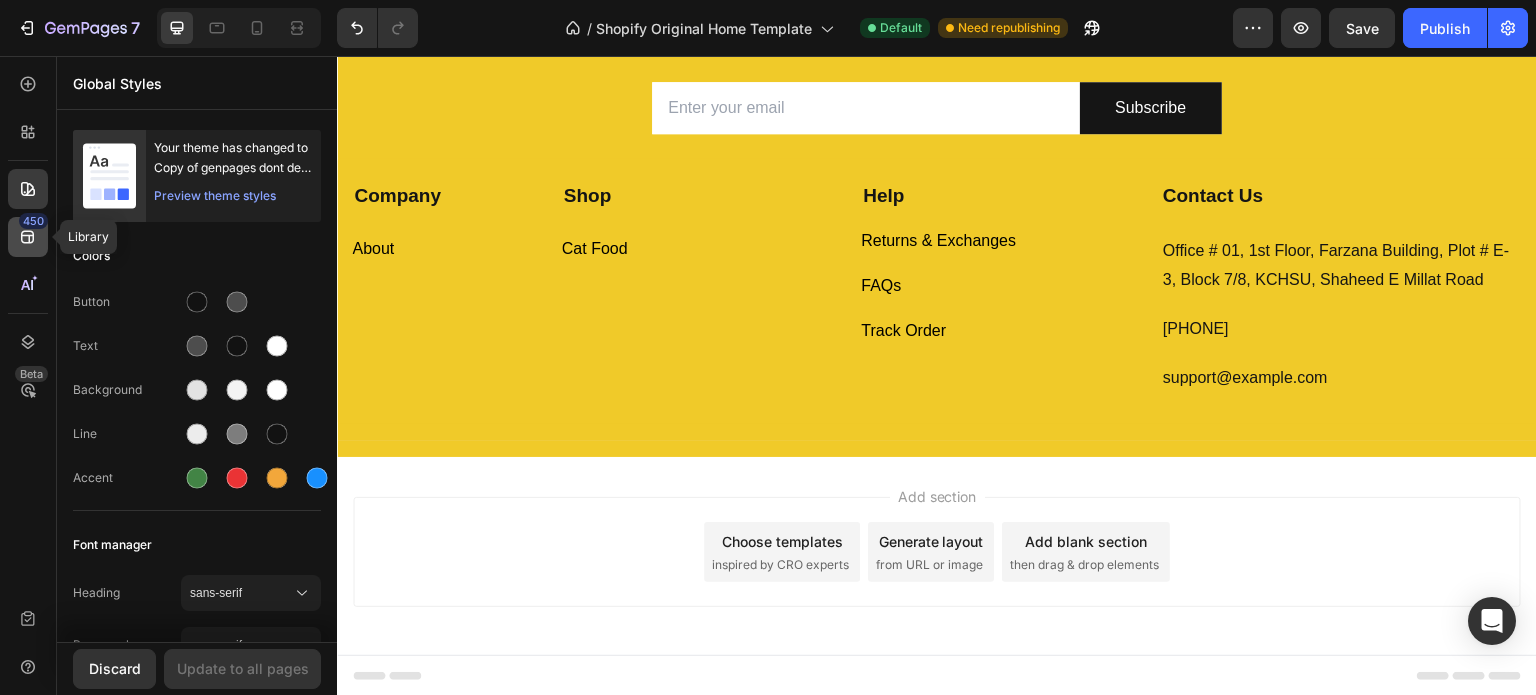 click on "450" 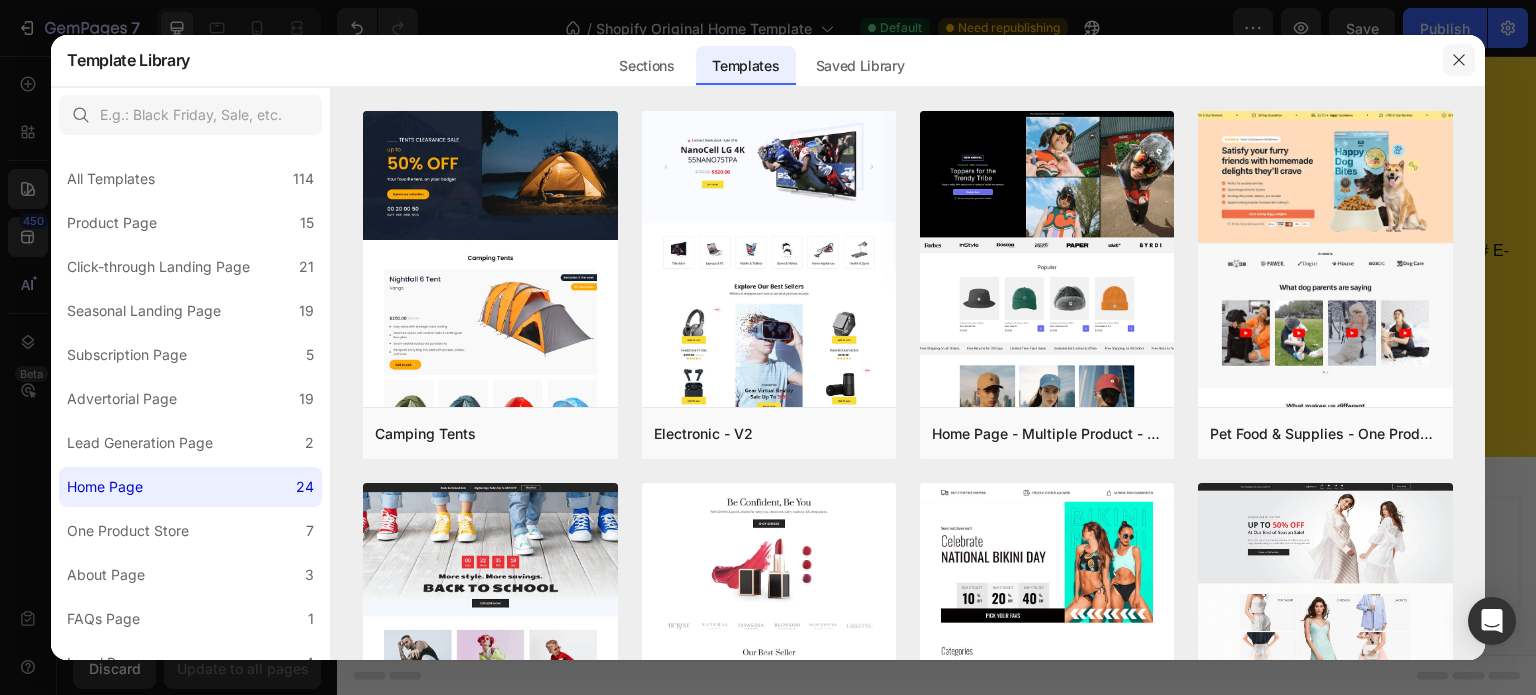 click 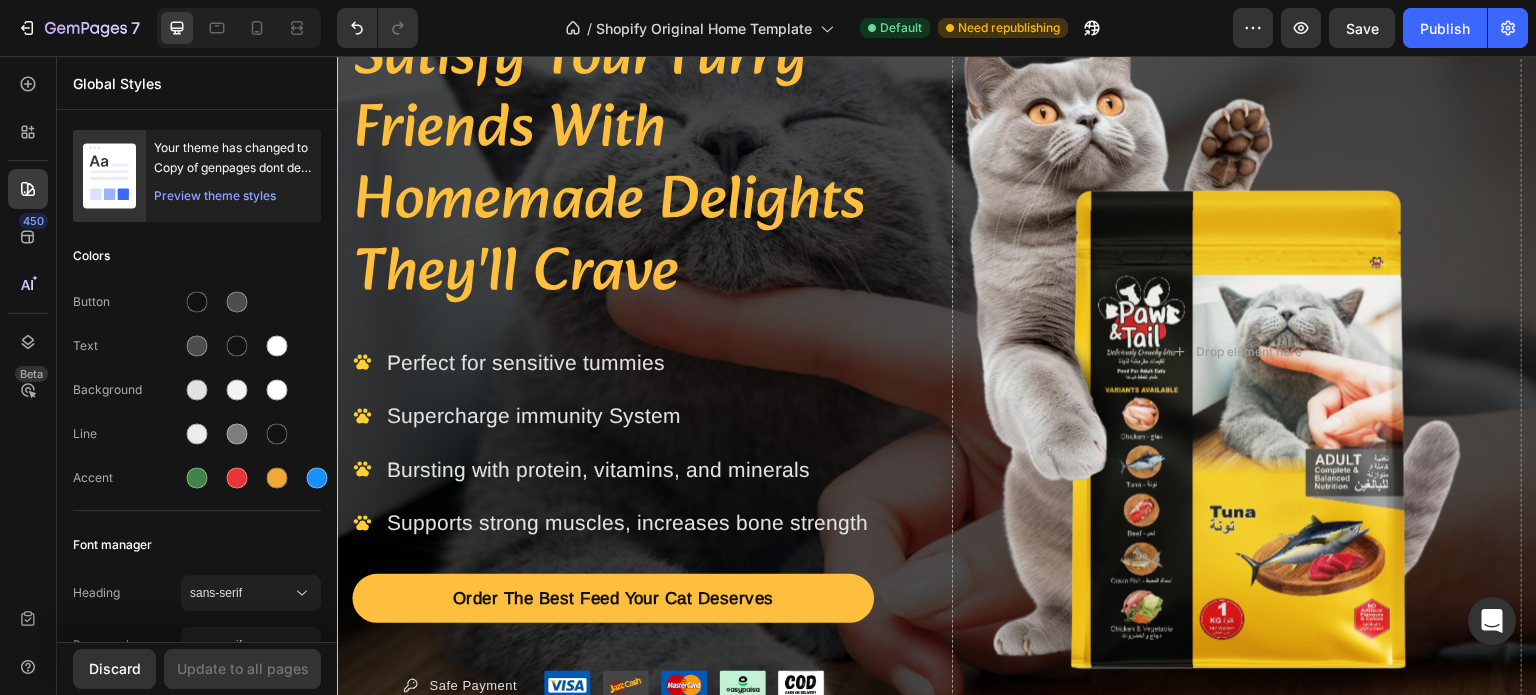 scroll, scrollTop: 0, scrollLeft: 0, axis: both 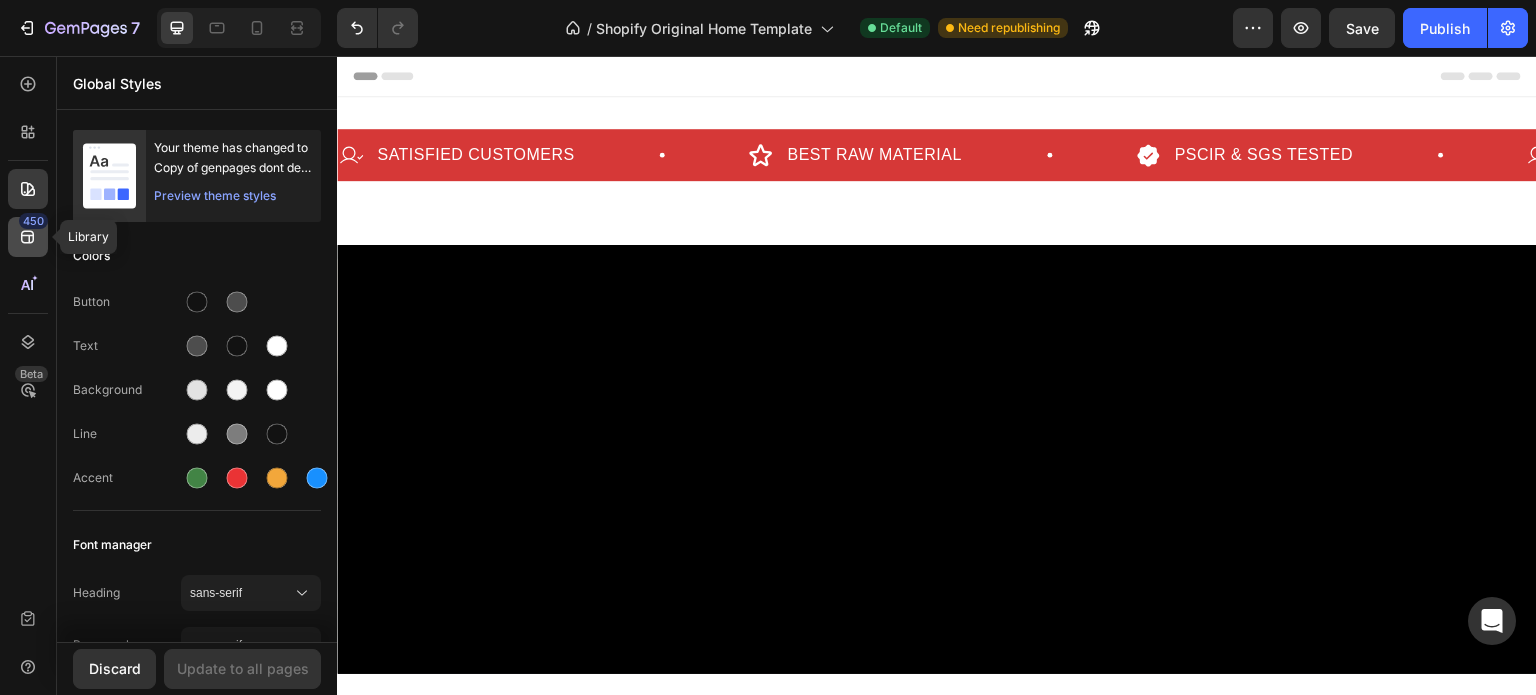 click on "450" at bounding box center [33, 221] 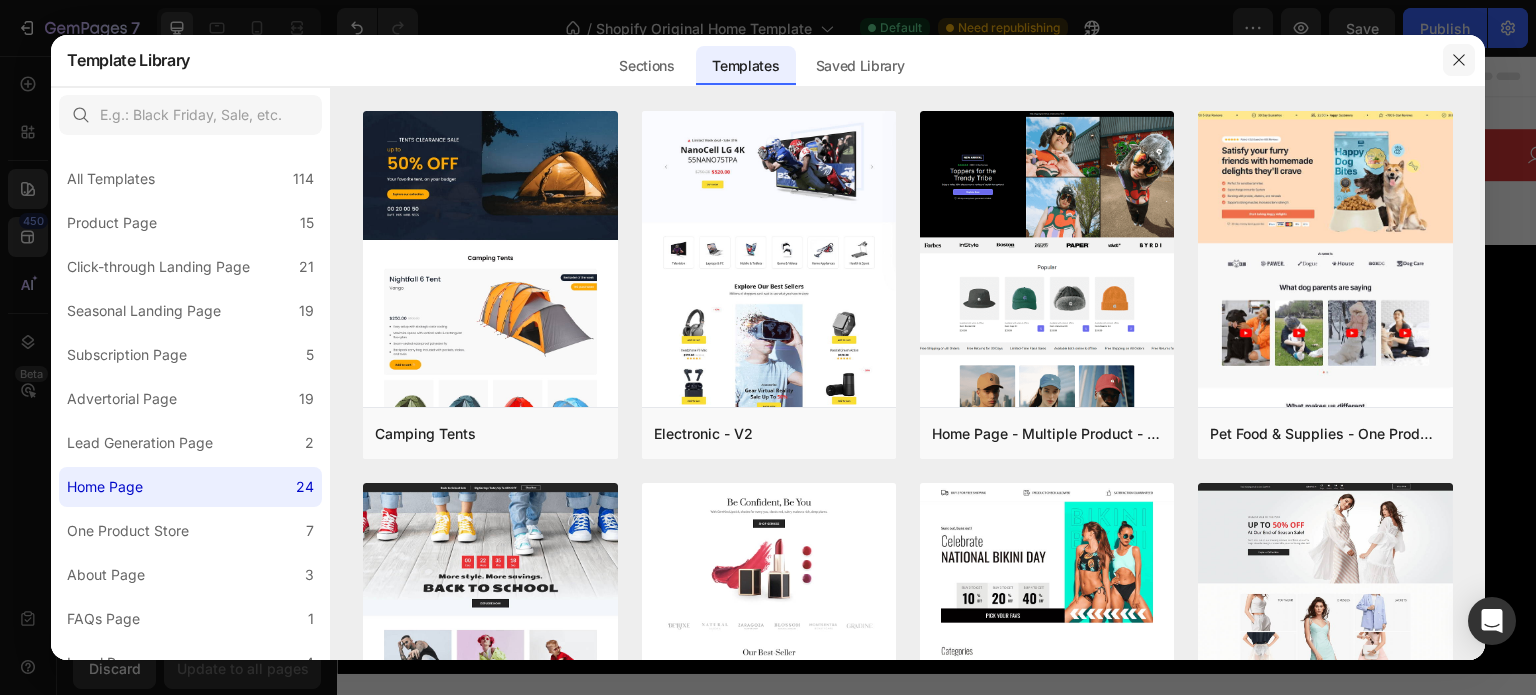 click 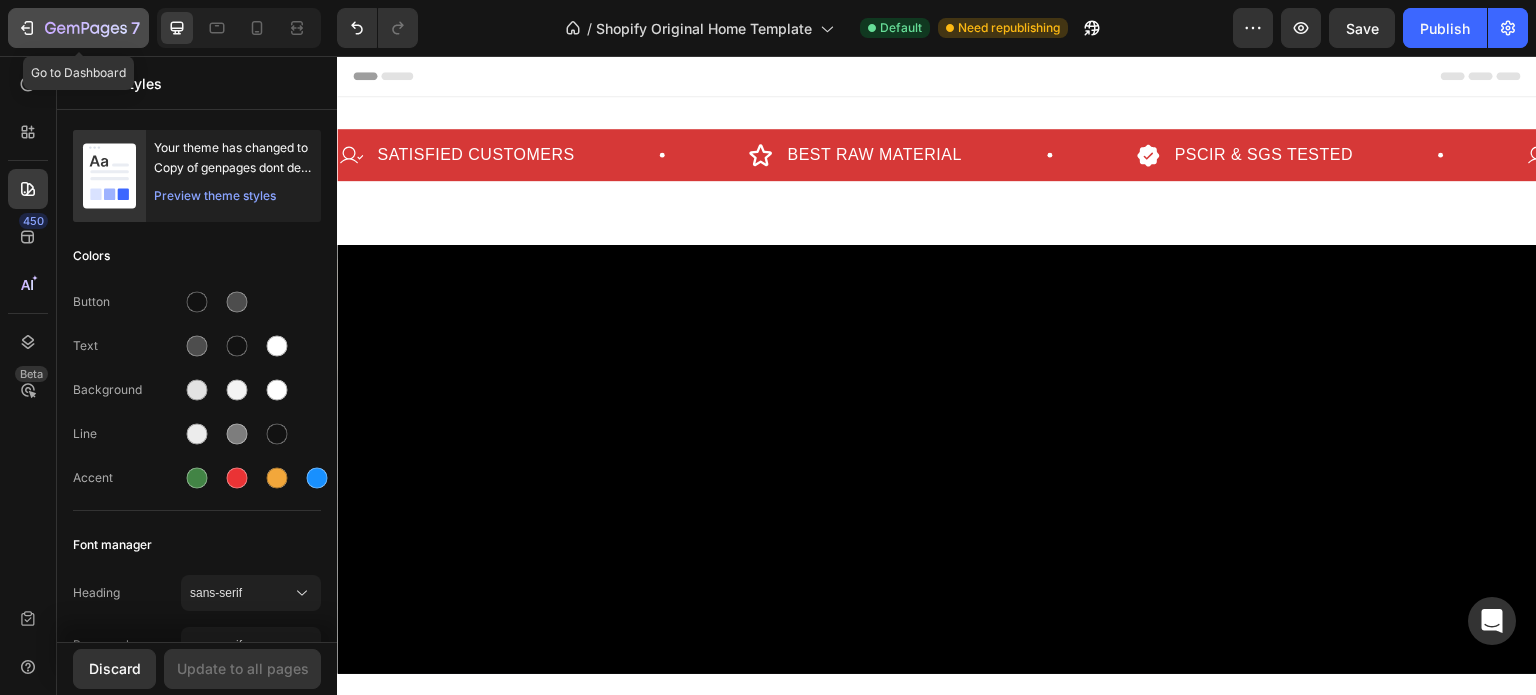 click 